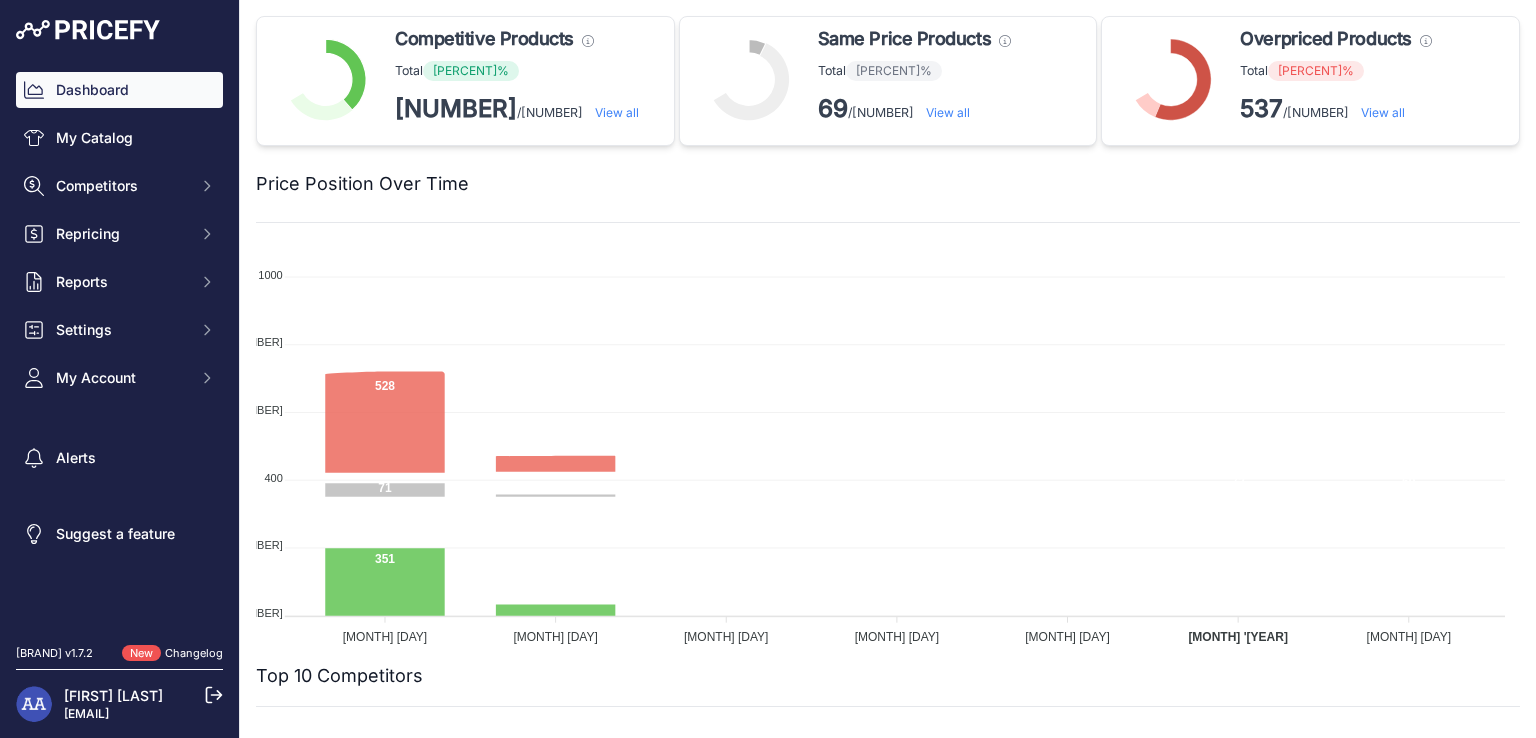 scroll, scrollTop: 0, scrollLeft: 0, axis: both 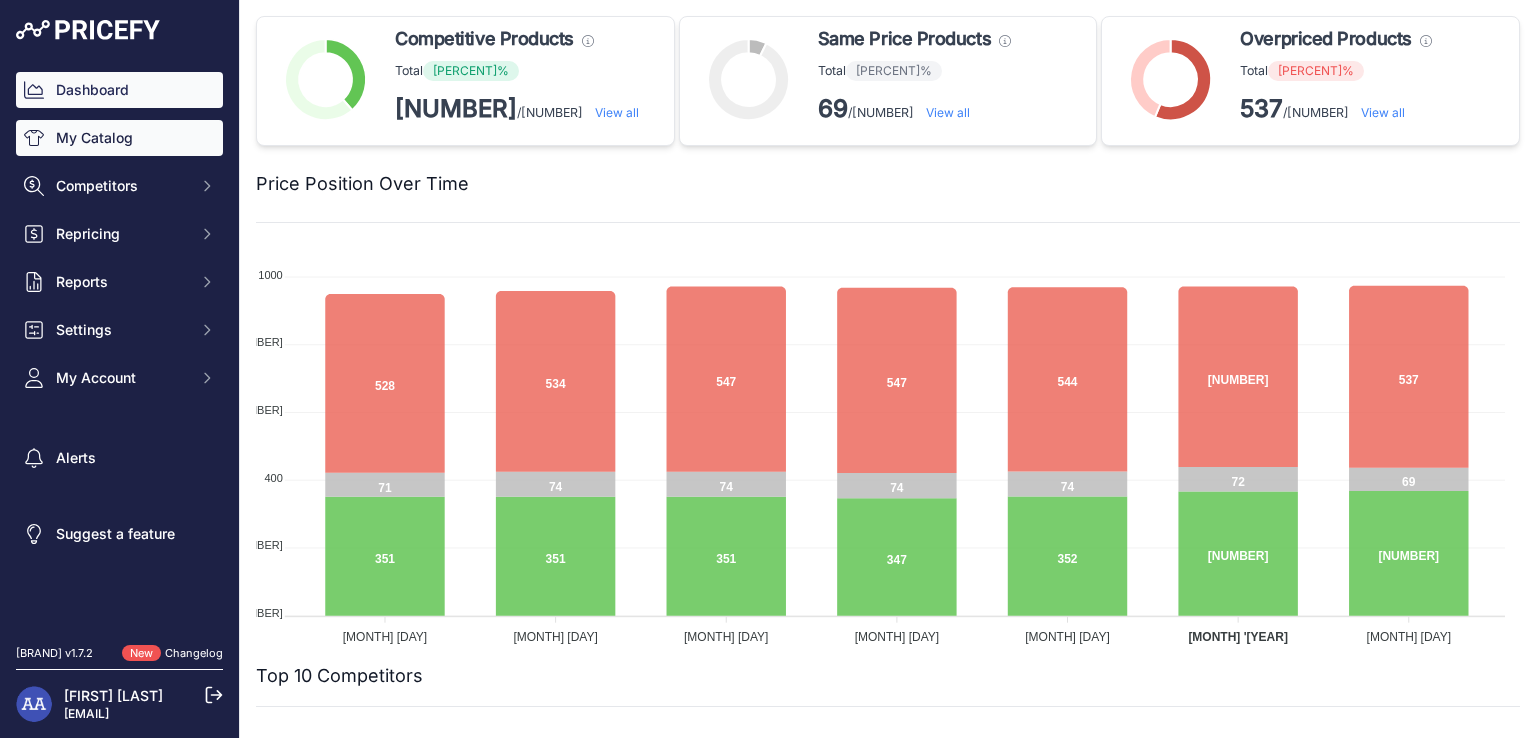 click on "My Catalog" at bounding box center (119, 138) 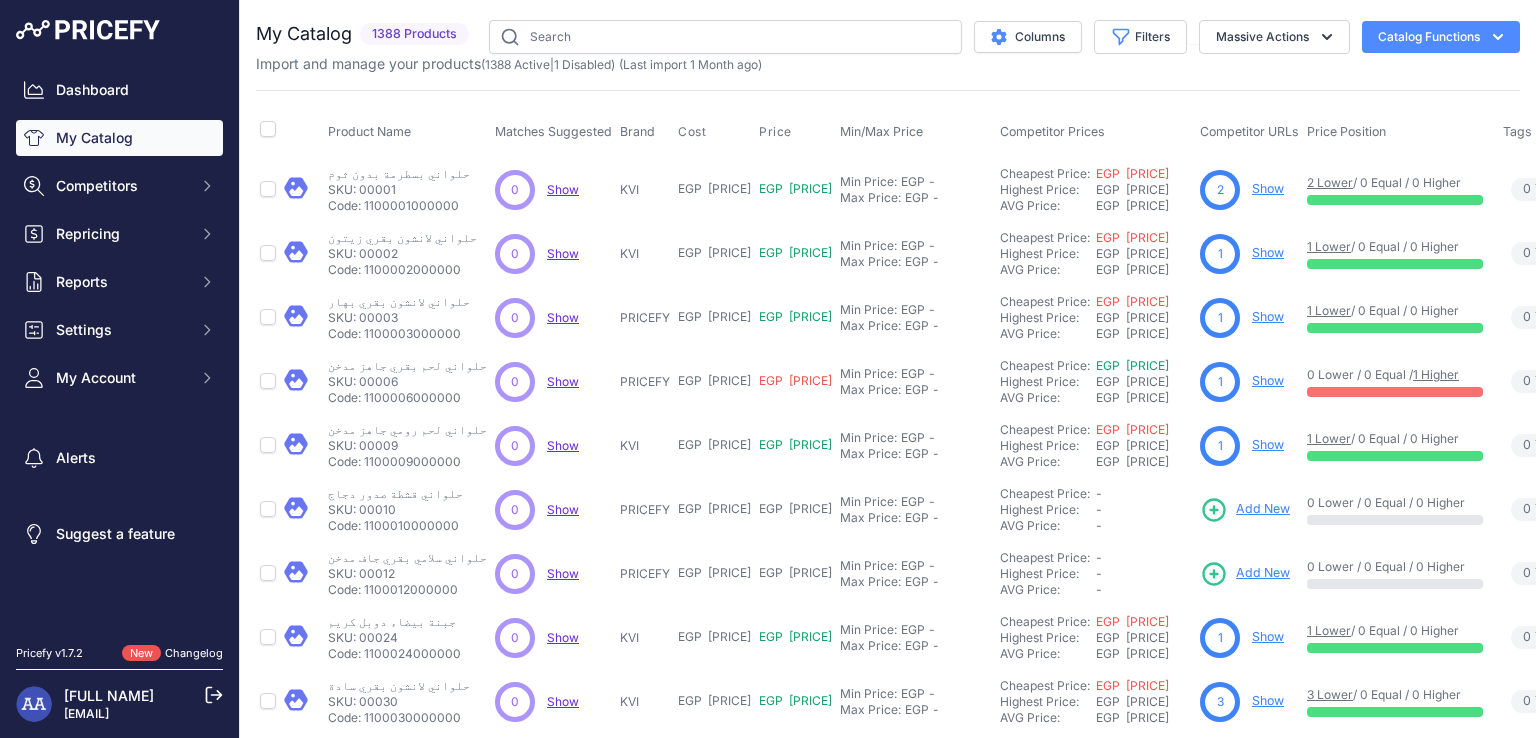 scroll, scrollTop: 0, scrollLeft: 0, axis: both 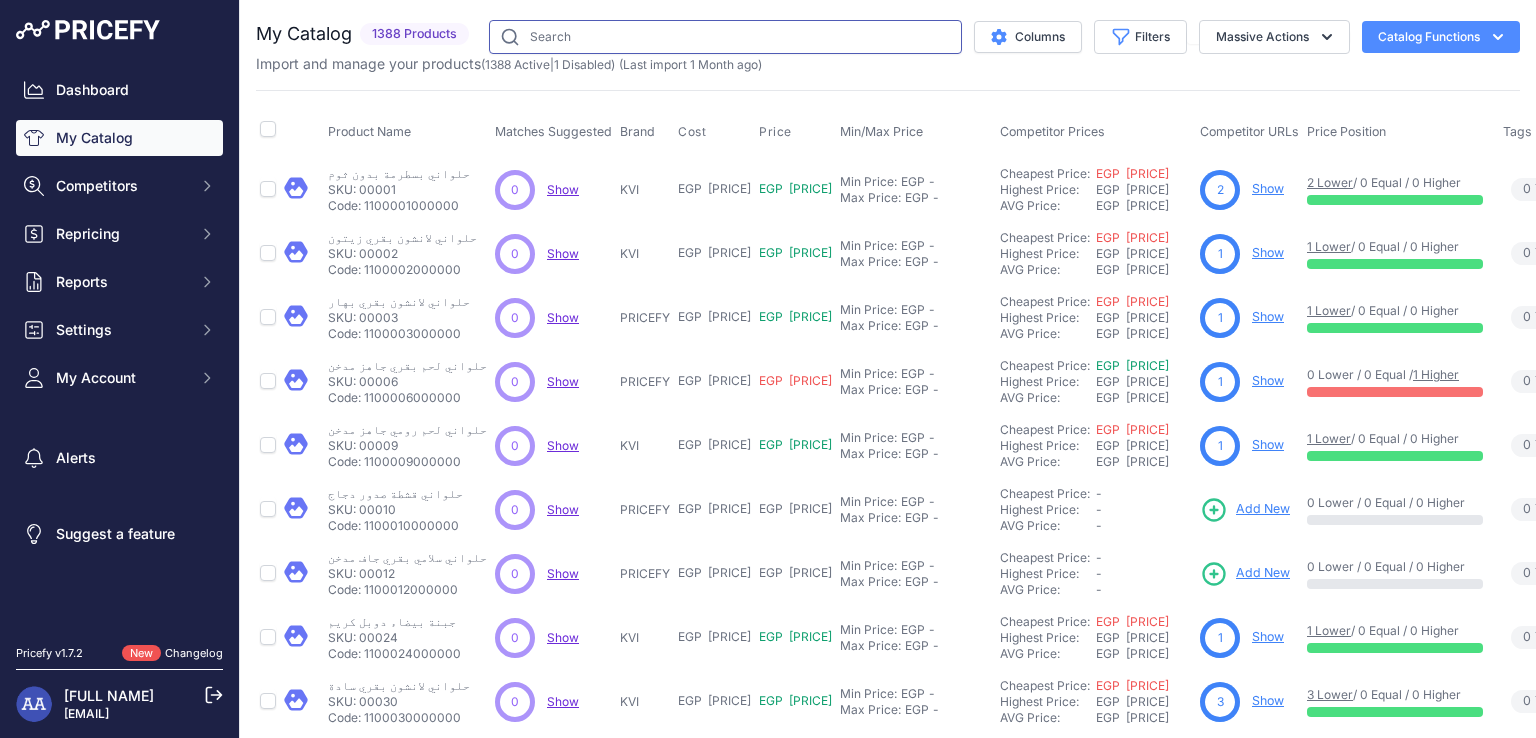 click at bounding box center [725, 37] 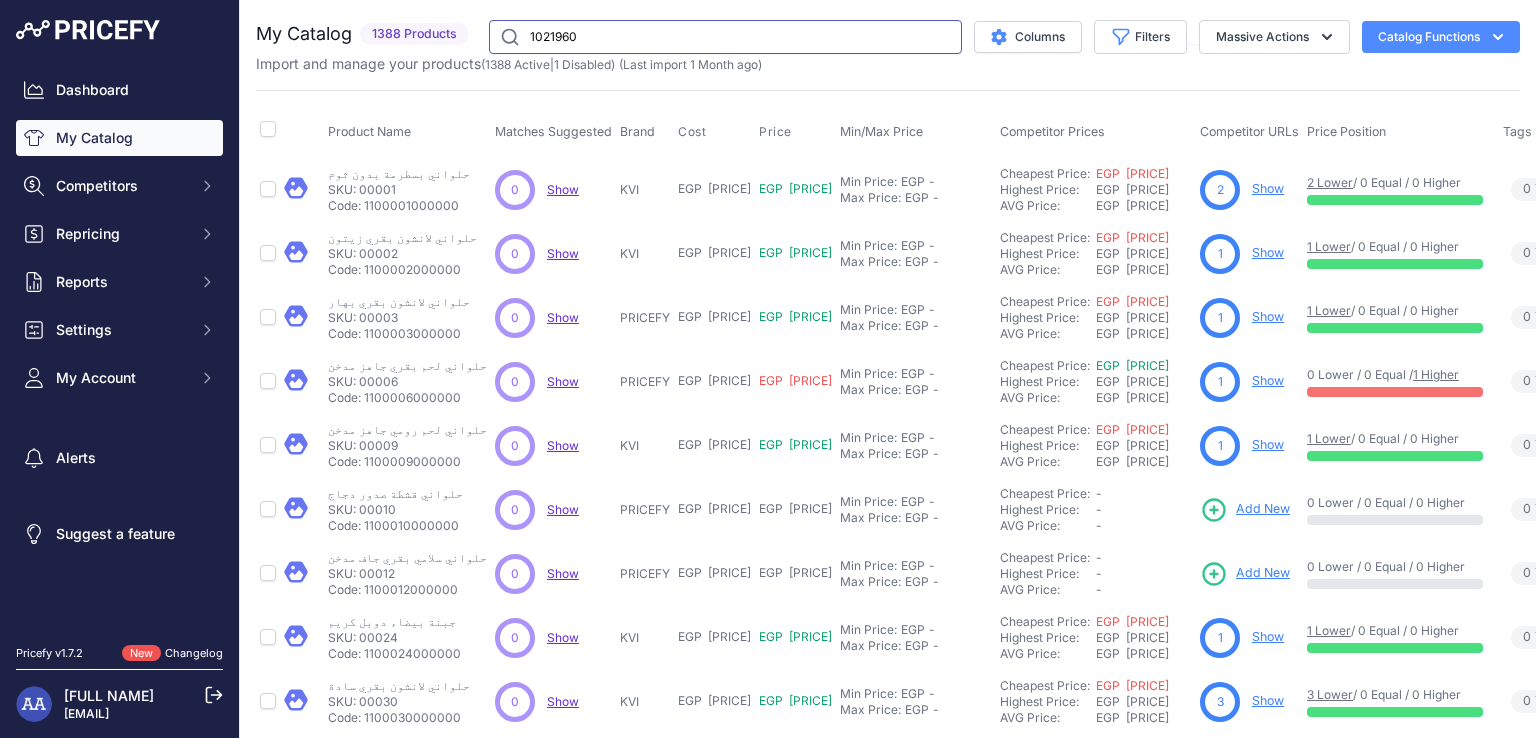 type on "1021960" 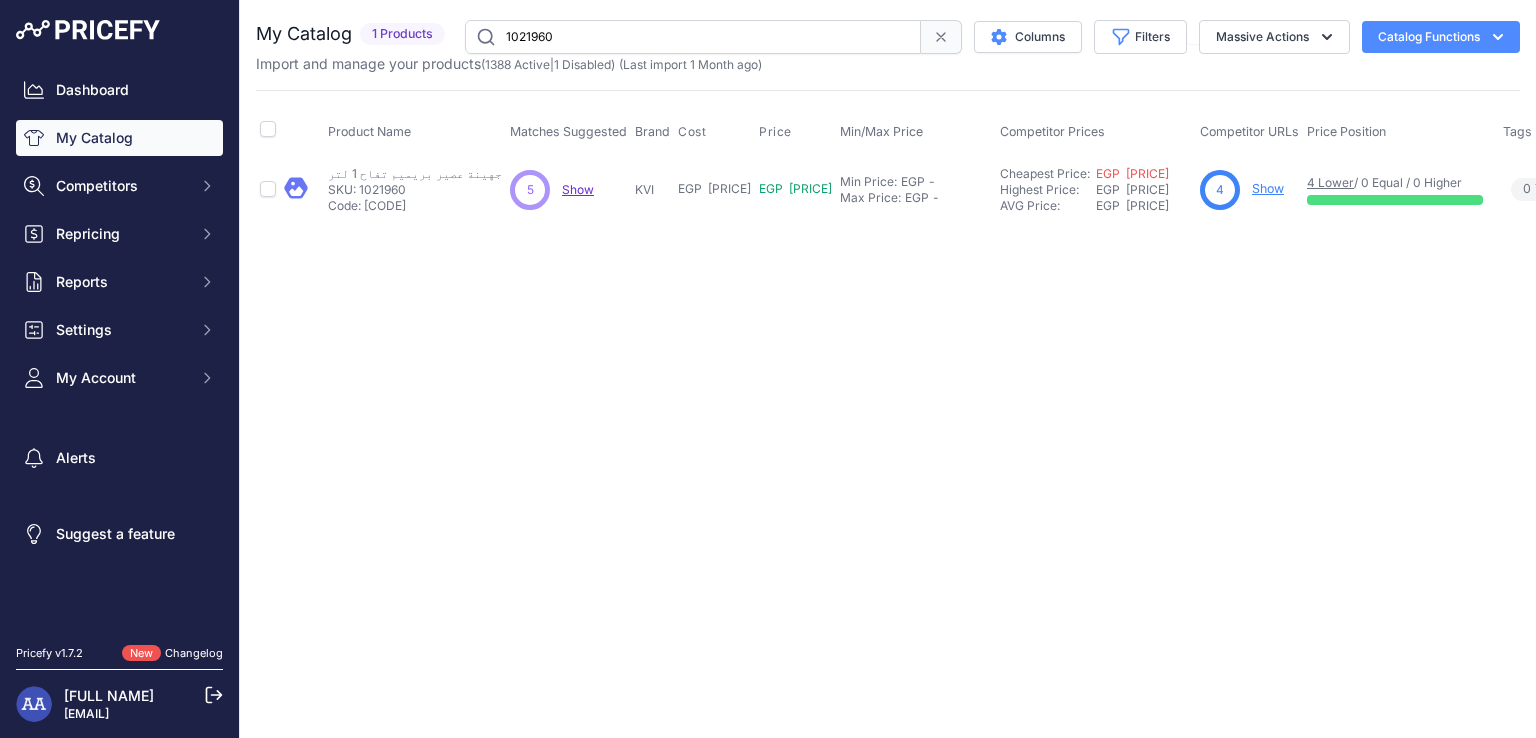 click on "Show" at bounding box center [1268, 188] 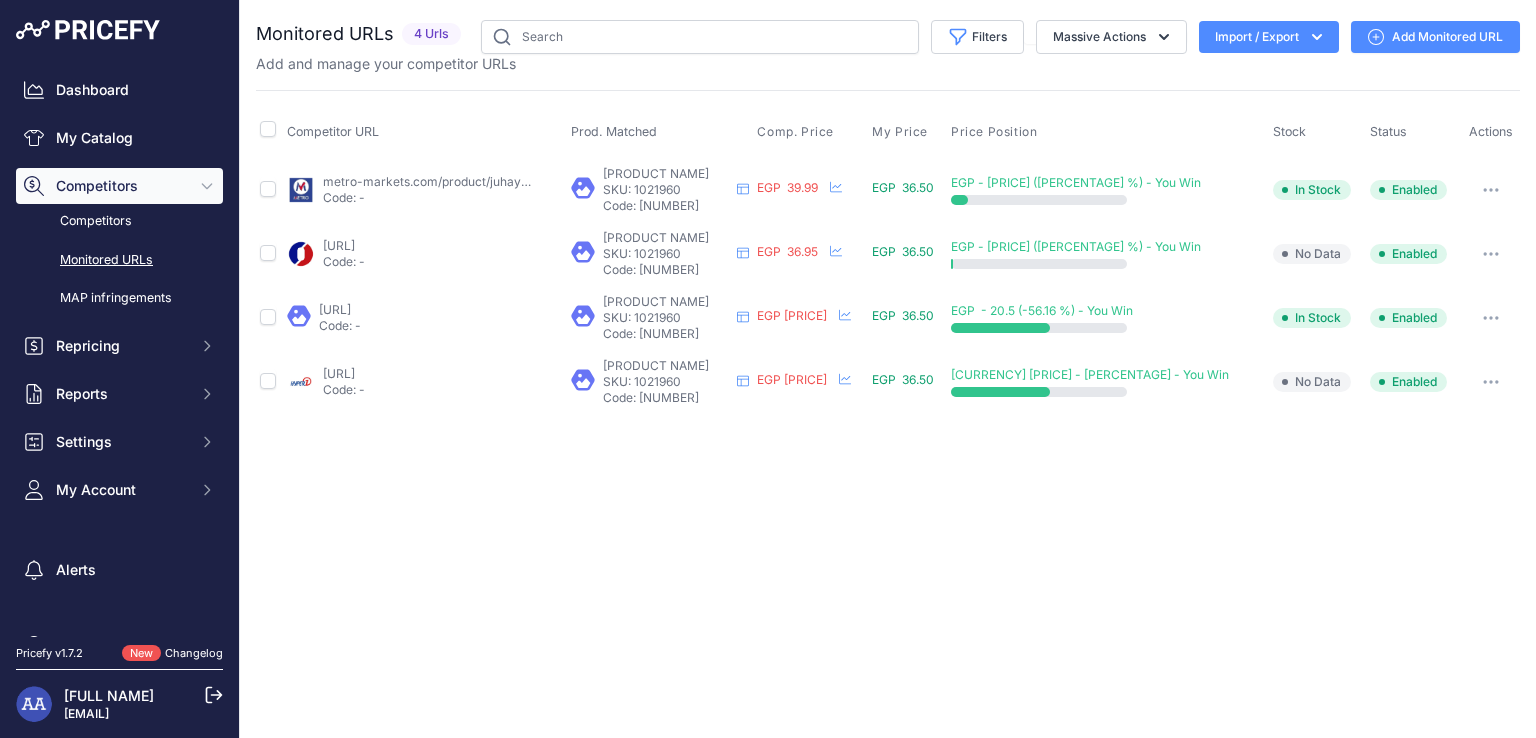 scroll, scrollTop: 0, scrollLeft: 0, axis: both 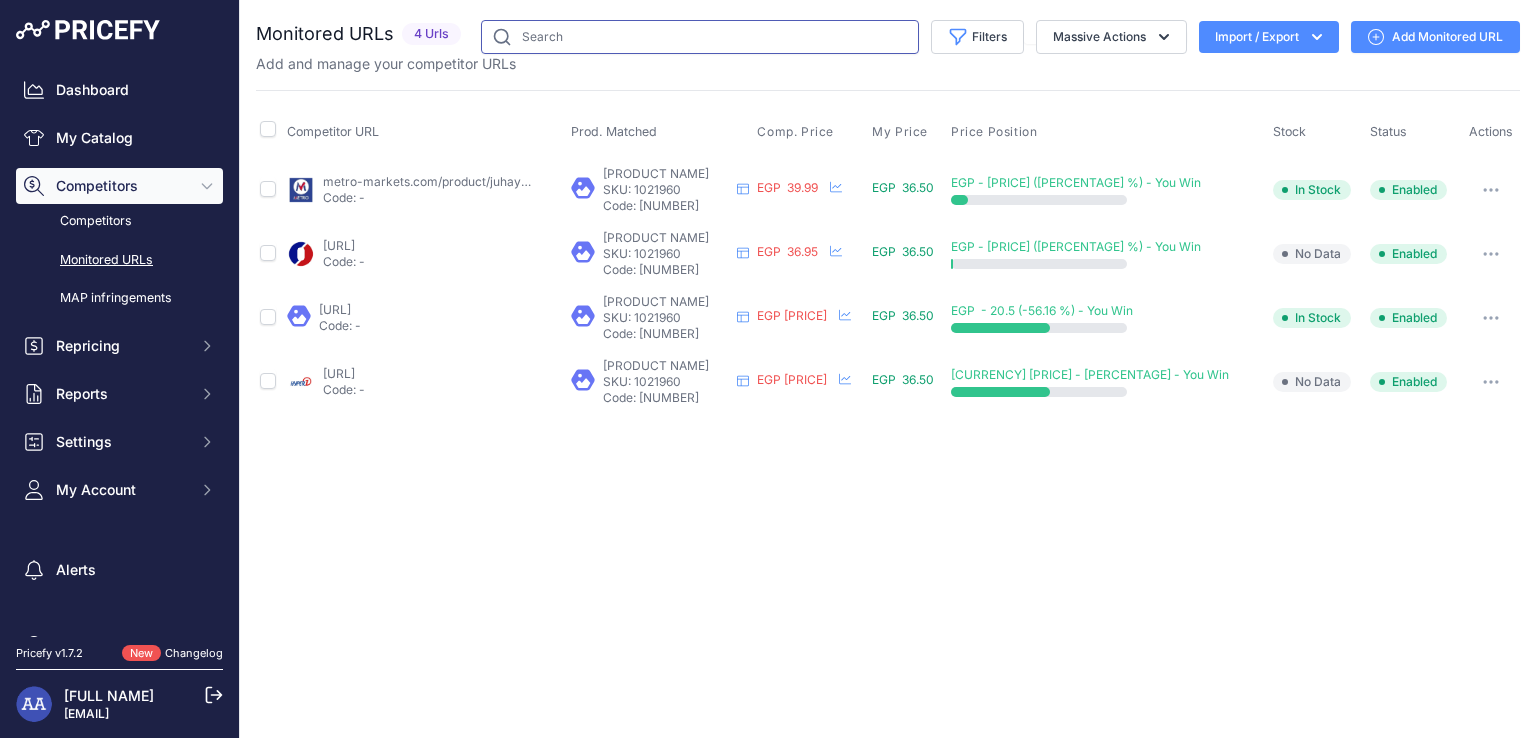 click at bounding box center (700, 37) 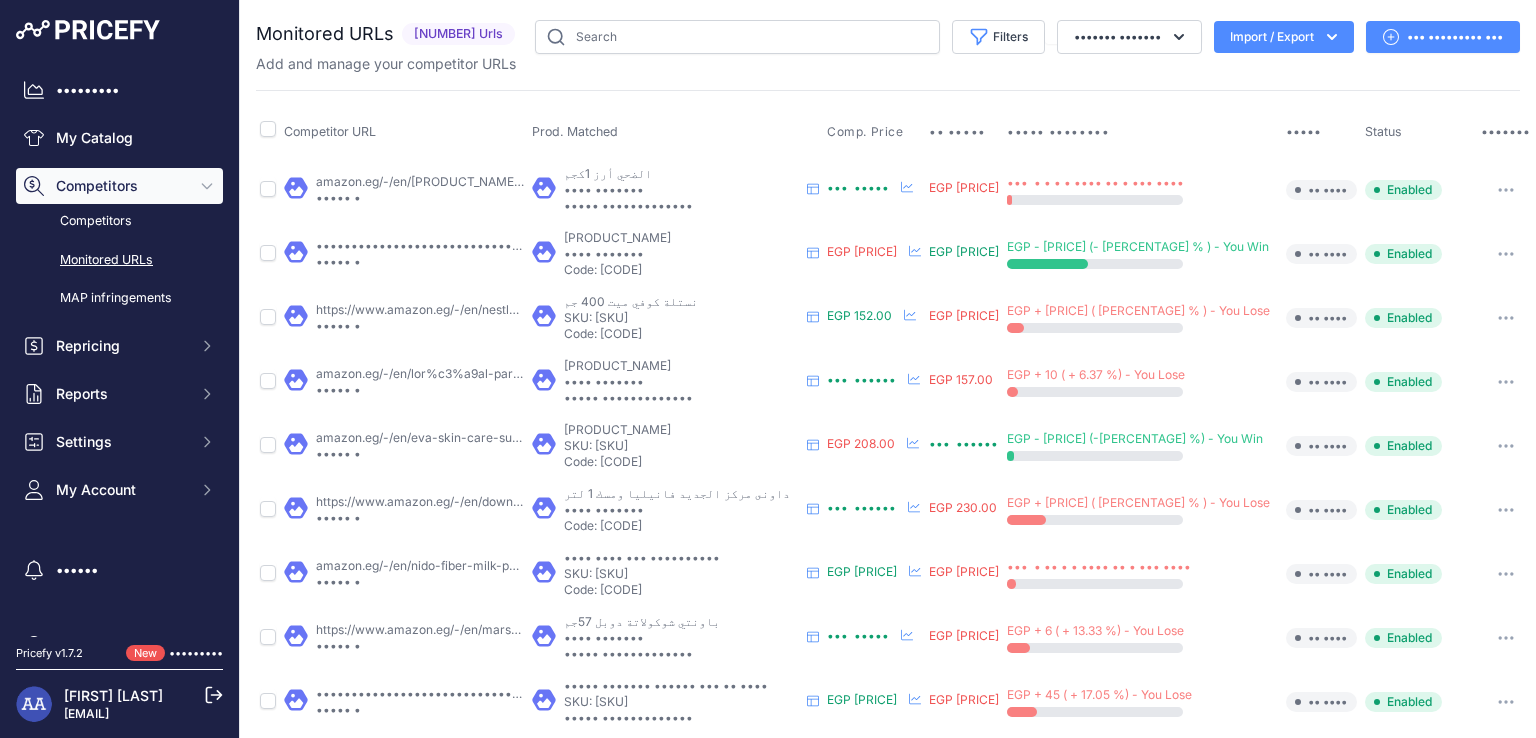 scroll, scrollTop: 0, scrollLeft: 0, axis: both 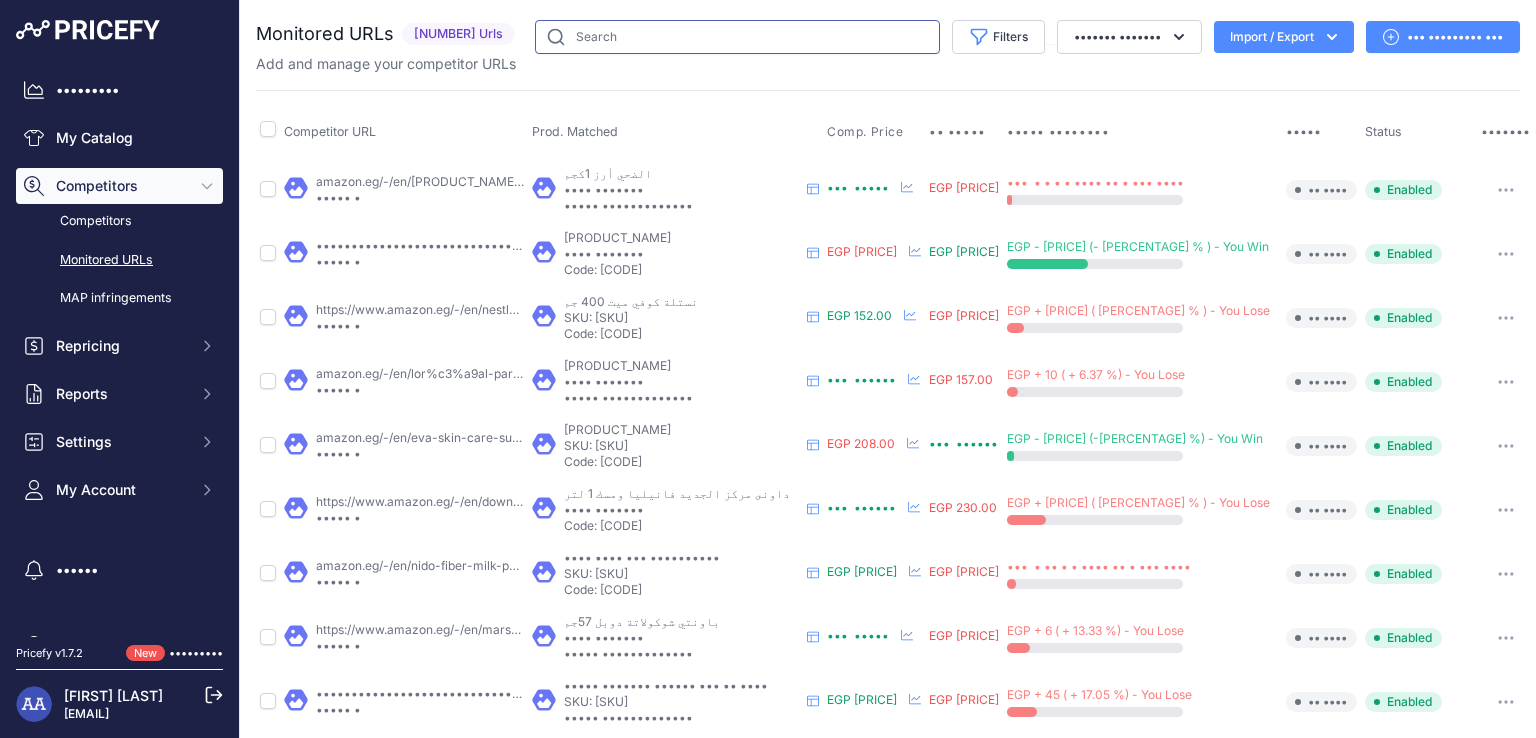 drag, startPoint x: 0, startPoint y: 0, endPoint x: 560, endPoint y: 30, distance: 560.803 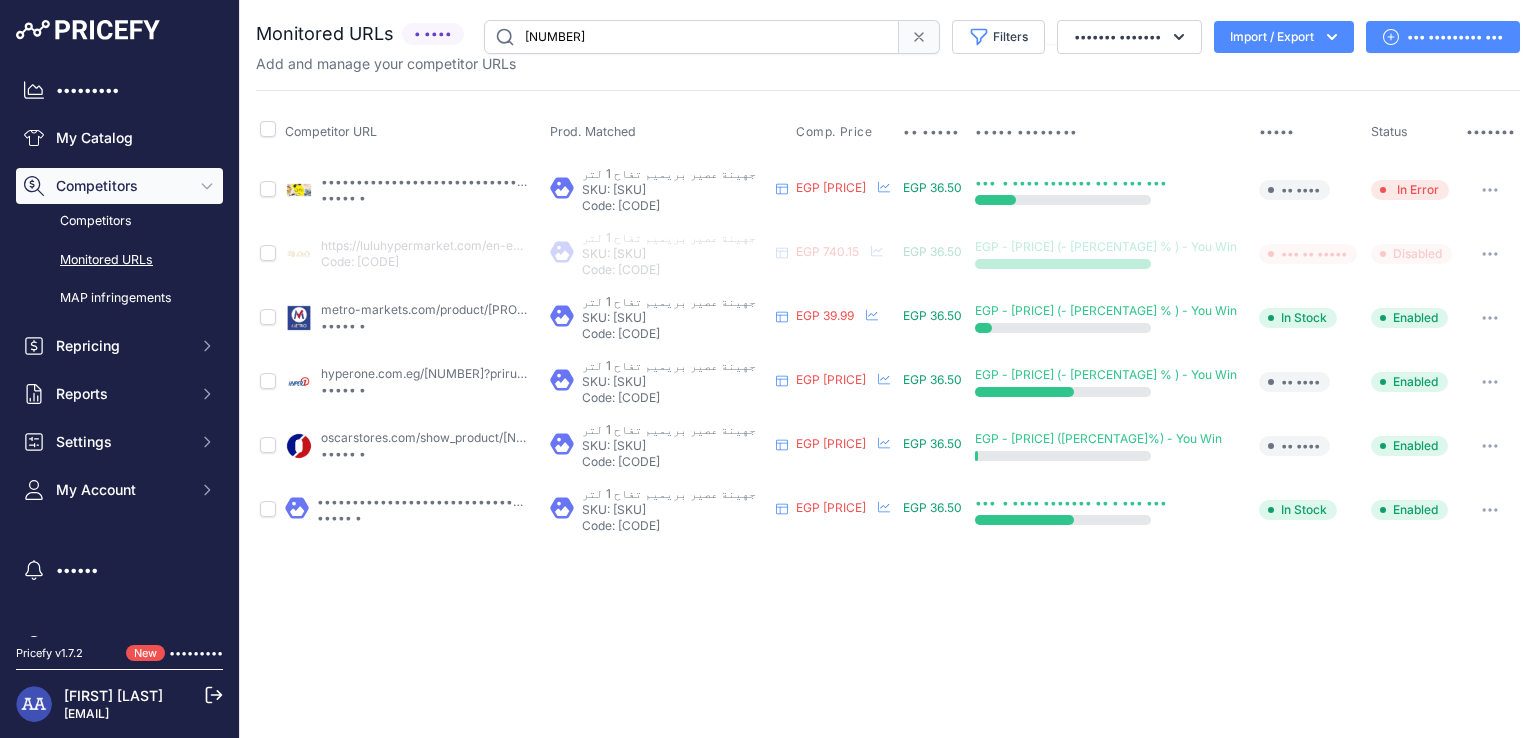 click at bounding box center [1490, 254] 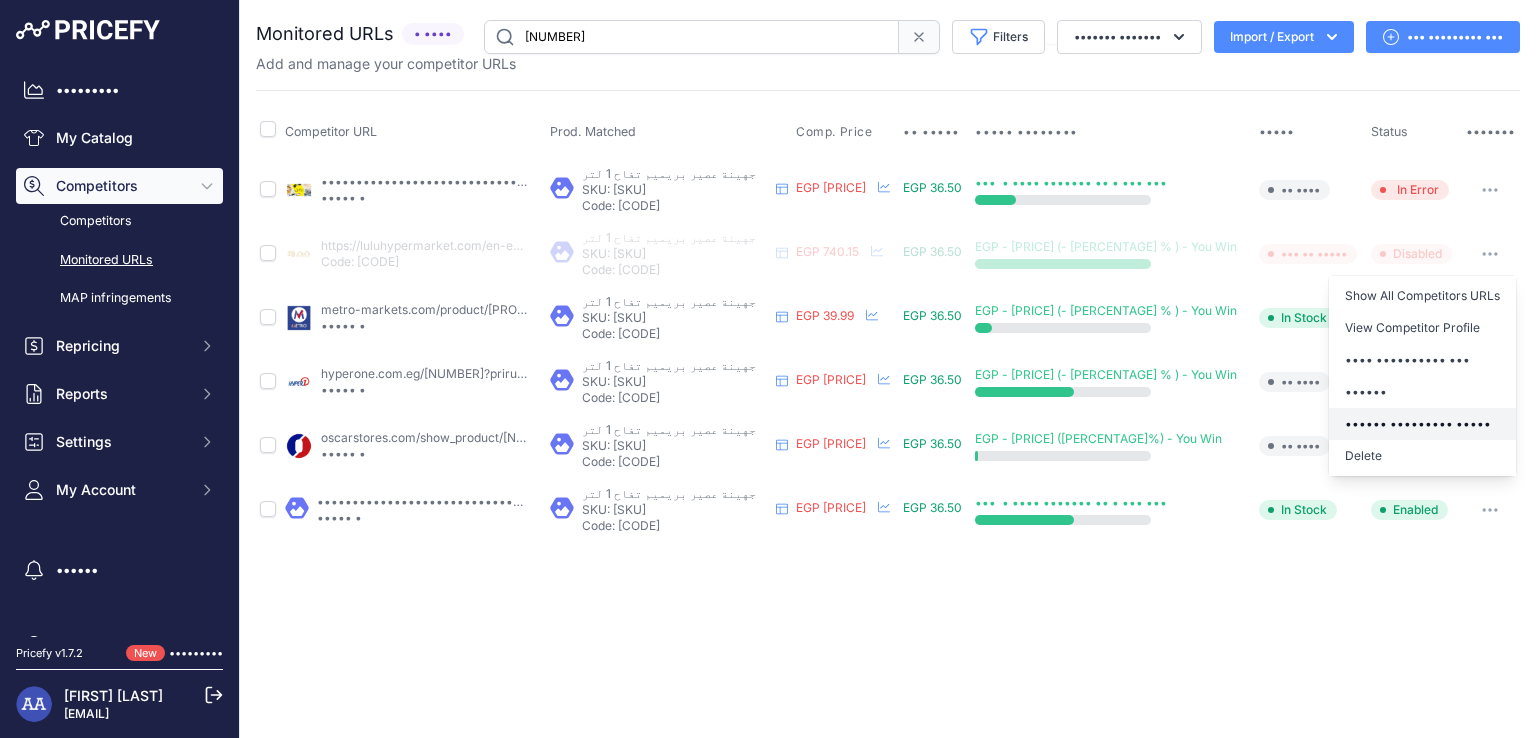 click on "Report Incorrect Match" at bounding box center (1422, 424) 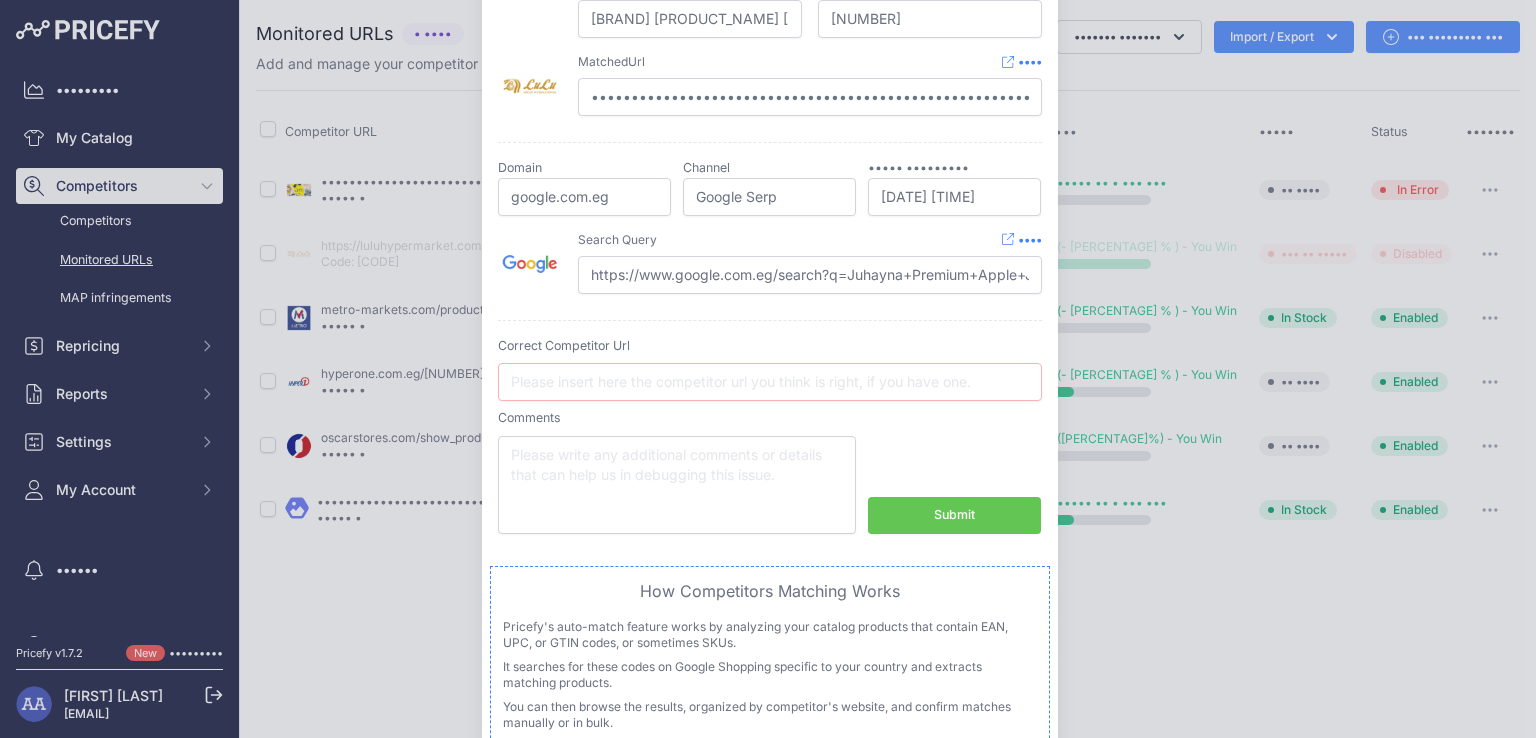 scroll, scrollTop: 0, scrollLeft: 0, axis: both 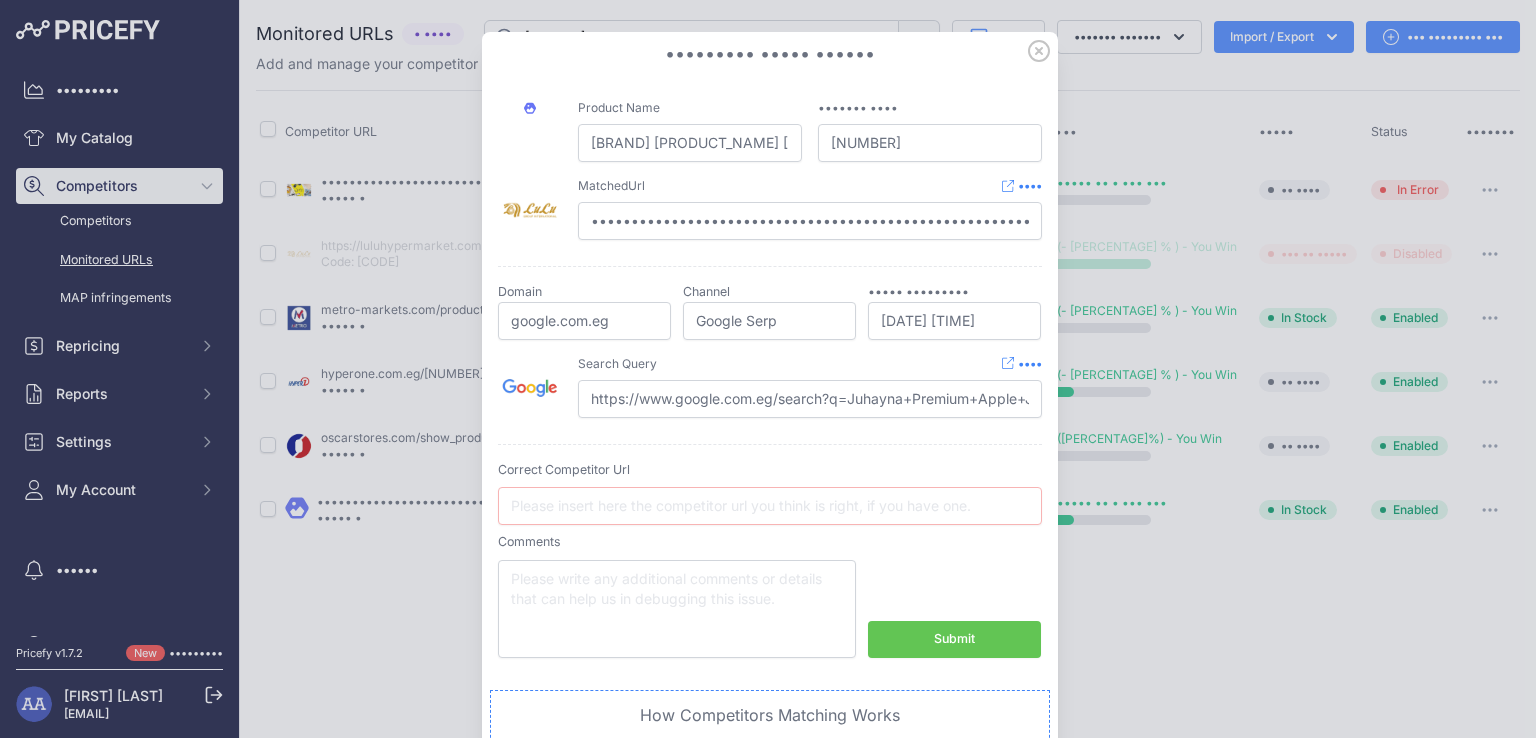 click at bounding box center (1039, 51) 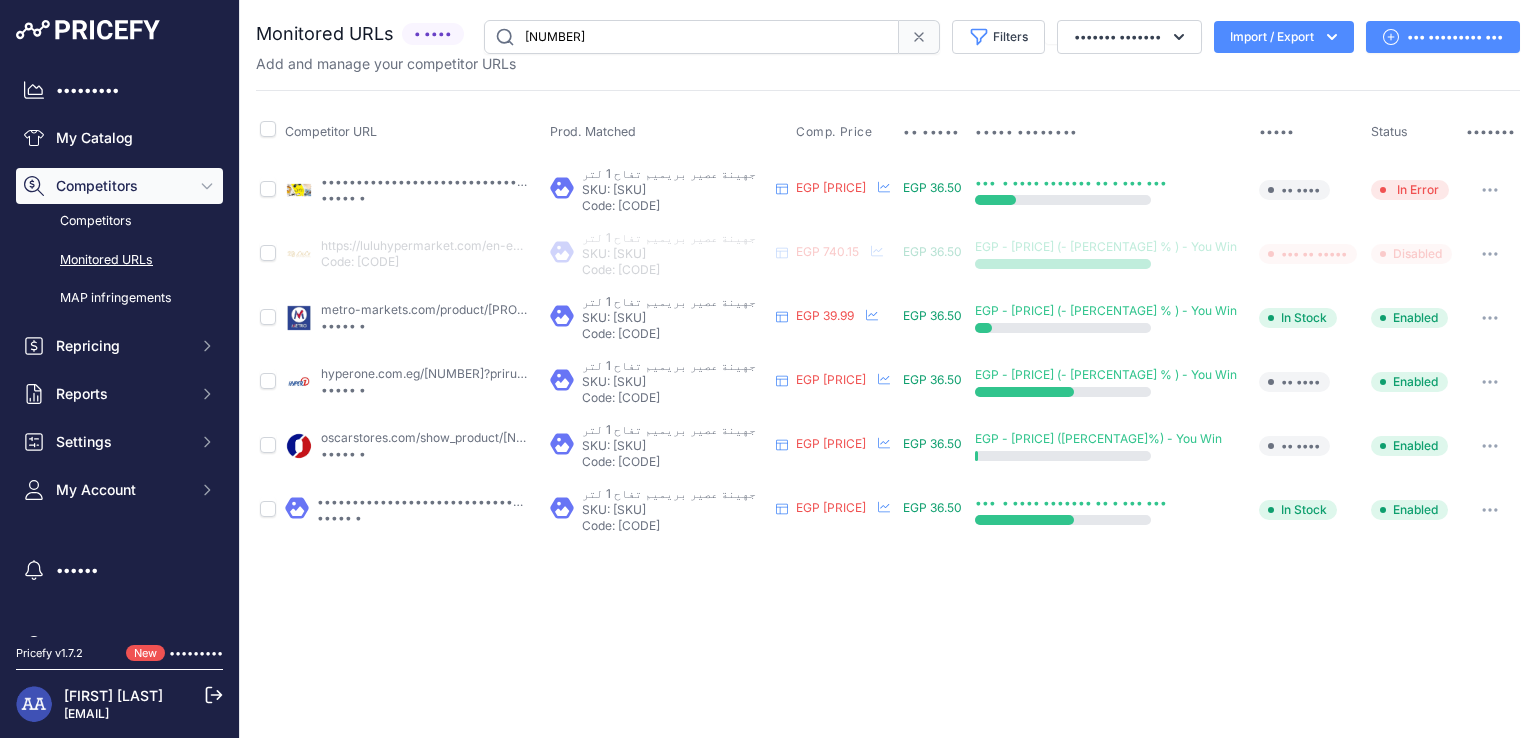 click at bounding box center [1490, 254] 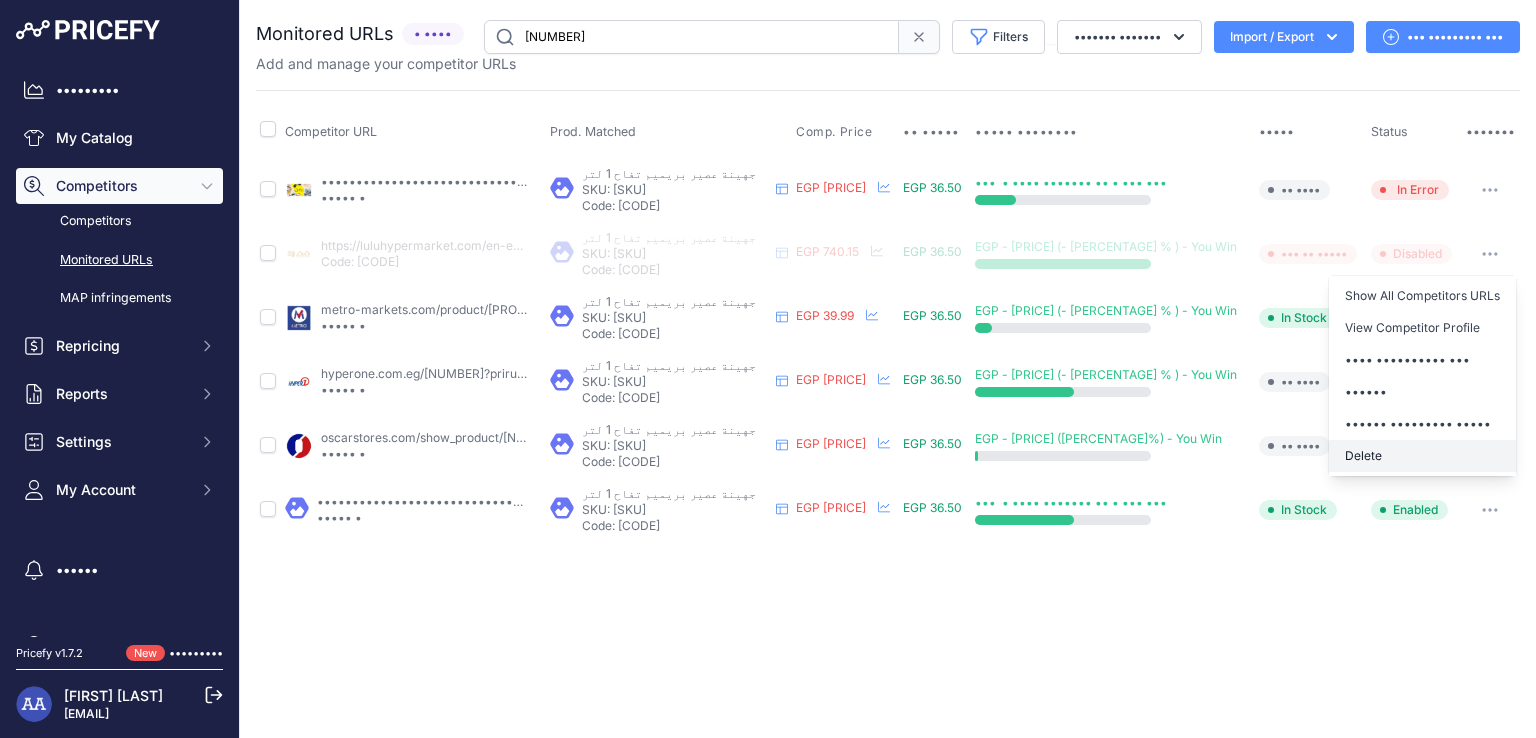 click on "Delete" at bounding box center (1422, 456) 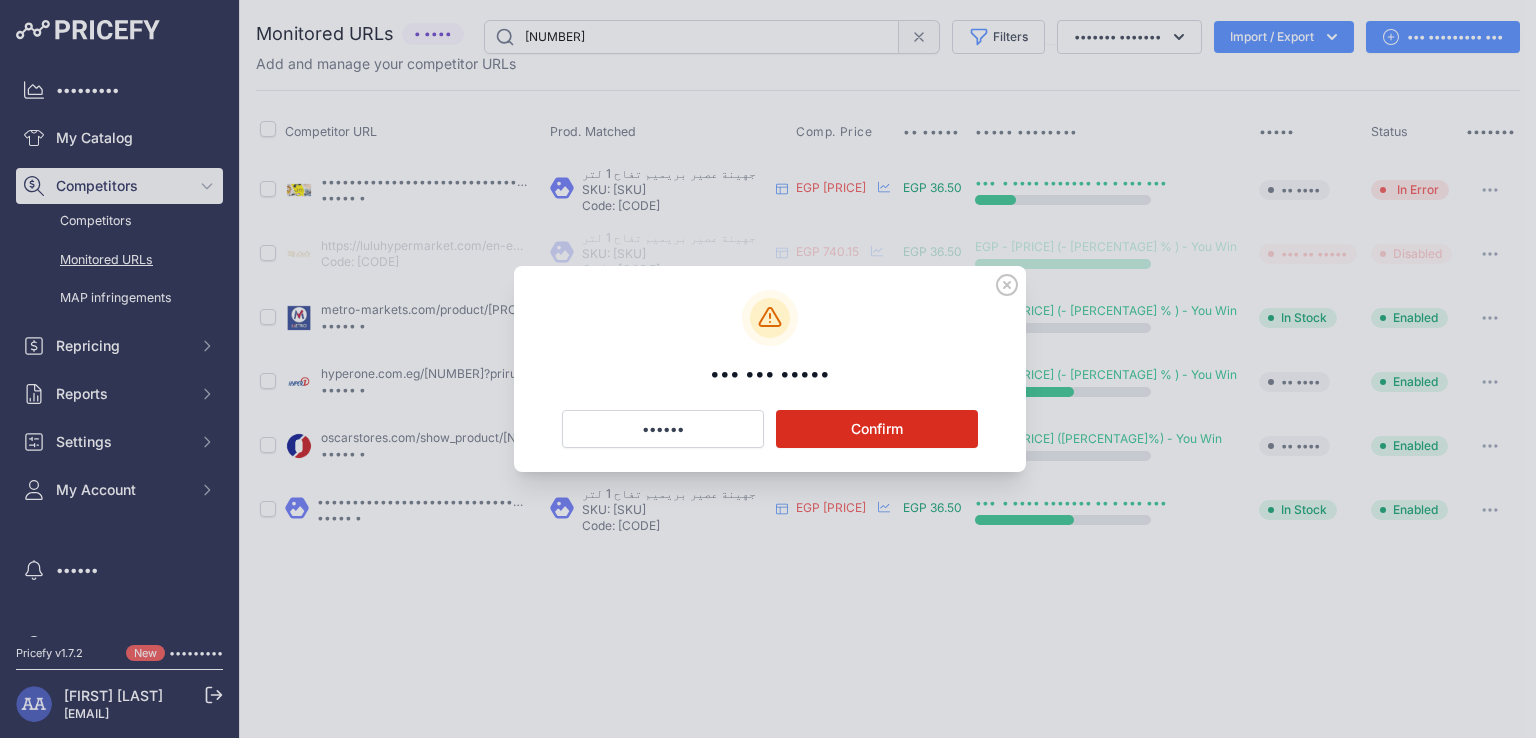 click on "Confirm" at bounding box center [877, 429] 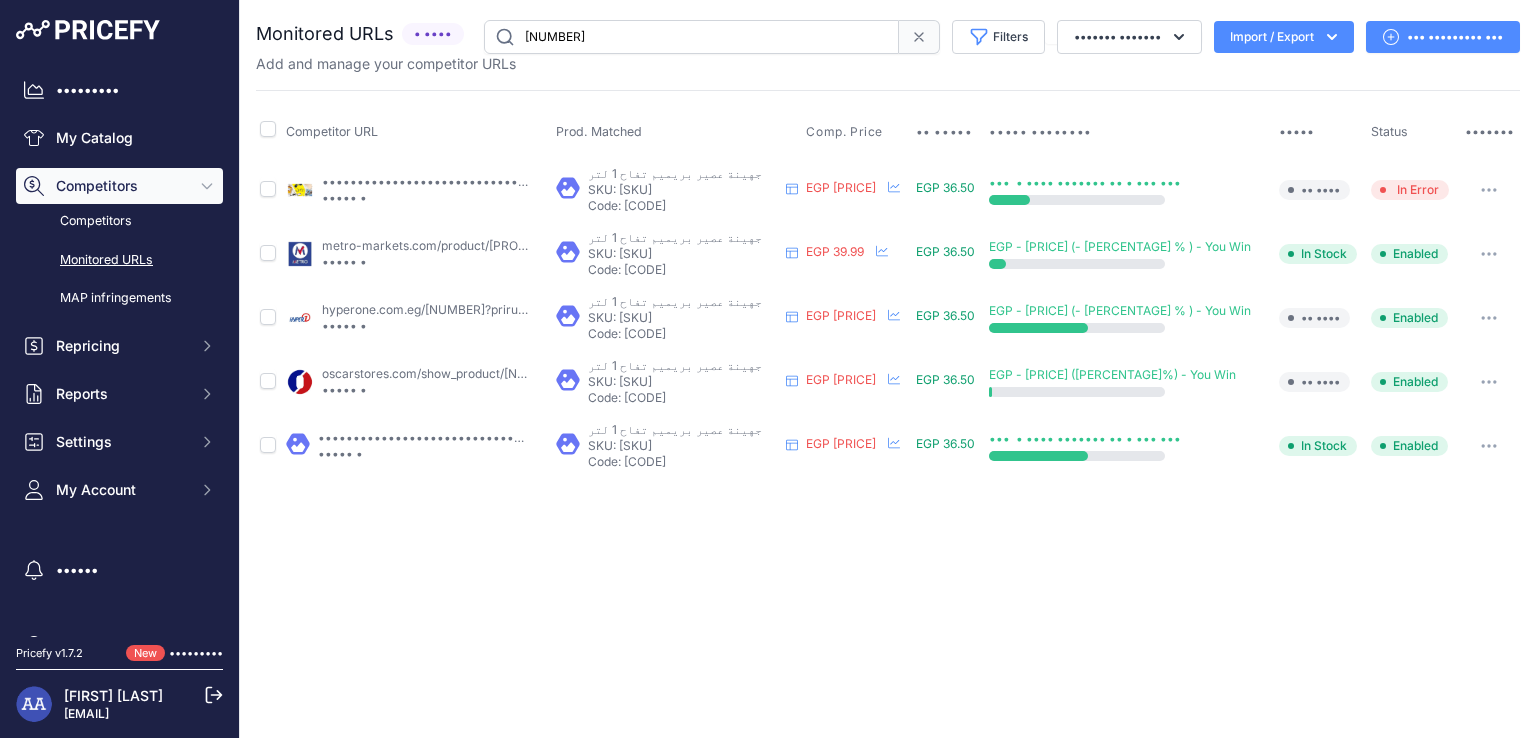 click at bounding box center (919, 37) 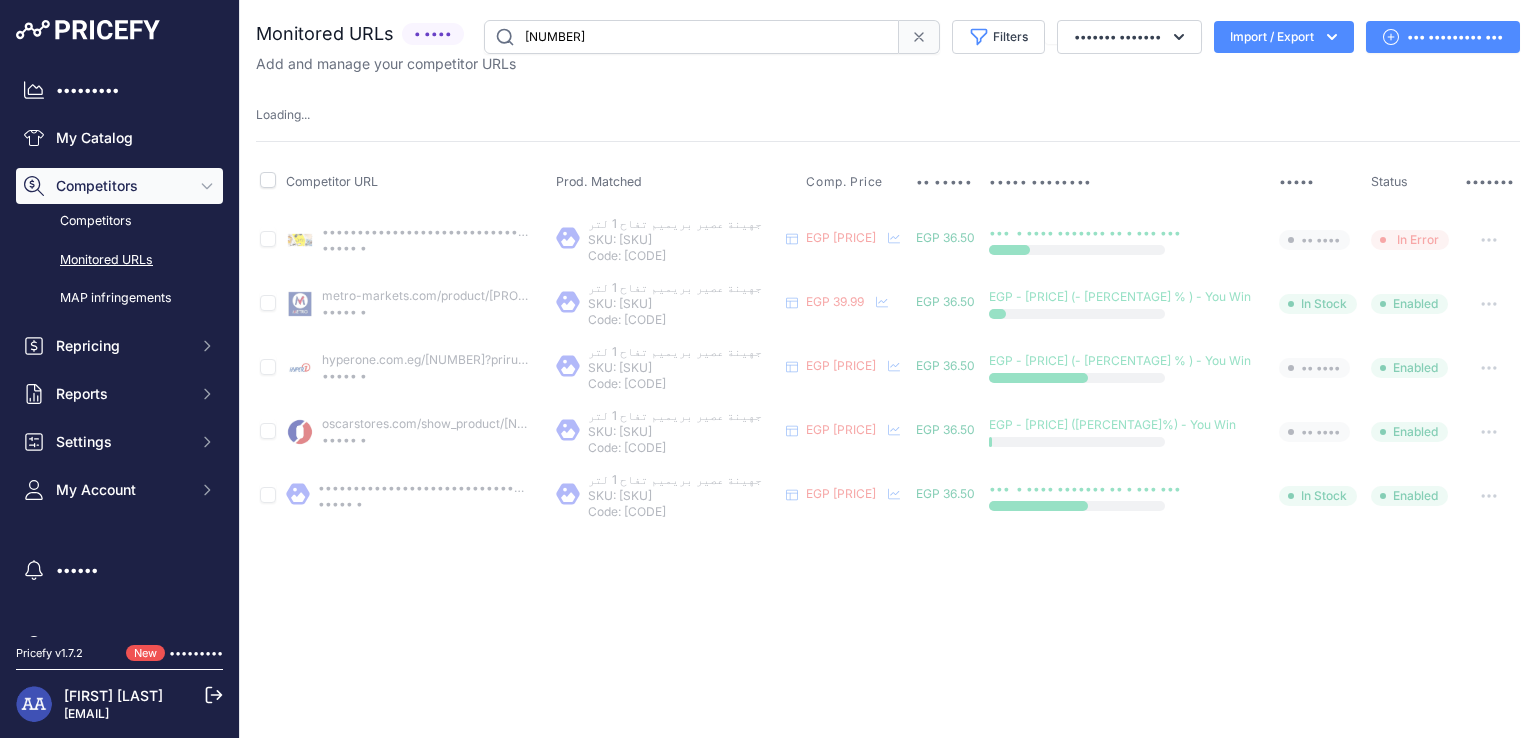 click on "1021960" at bounding box center [691, 37] 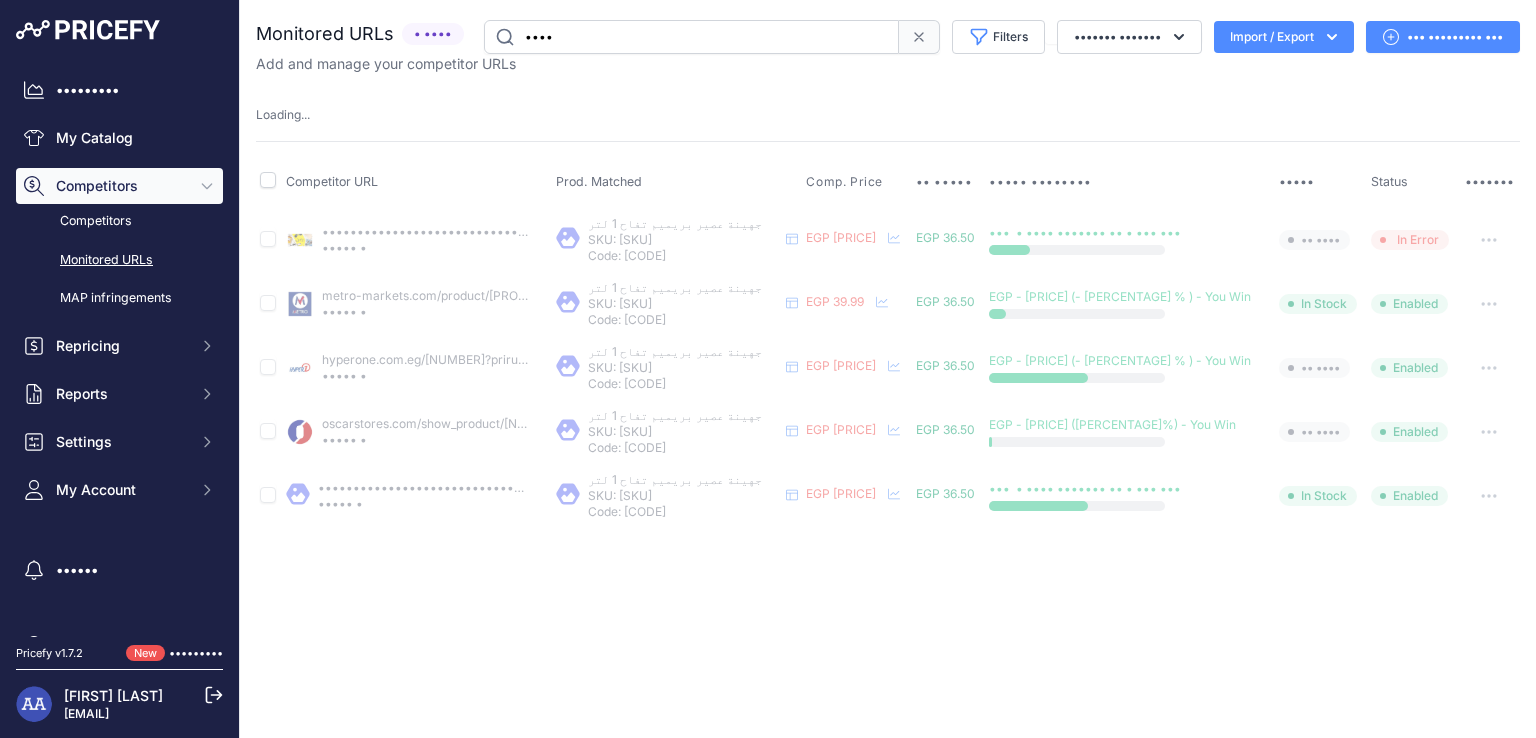 type on "3198" 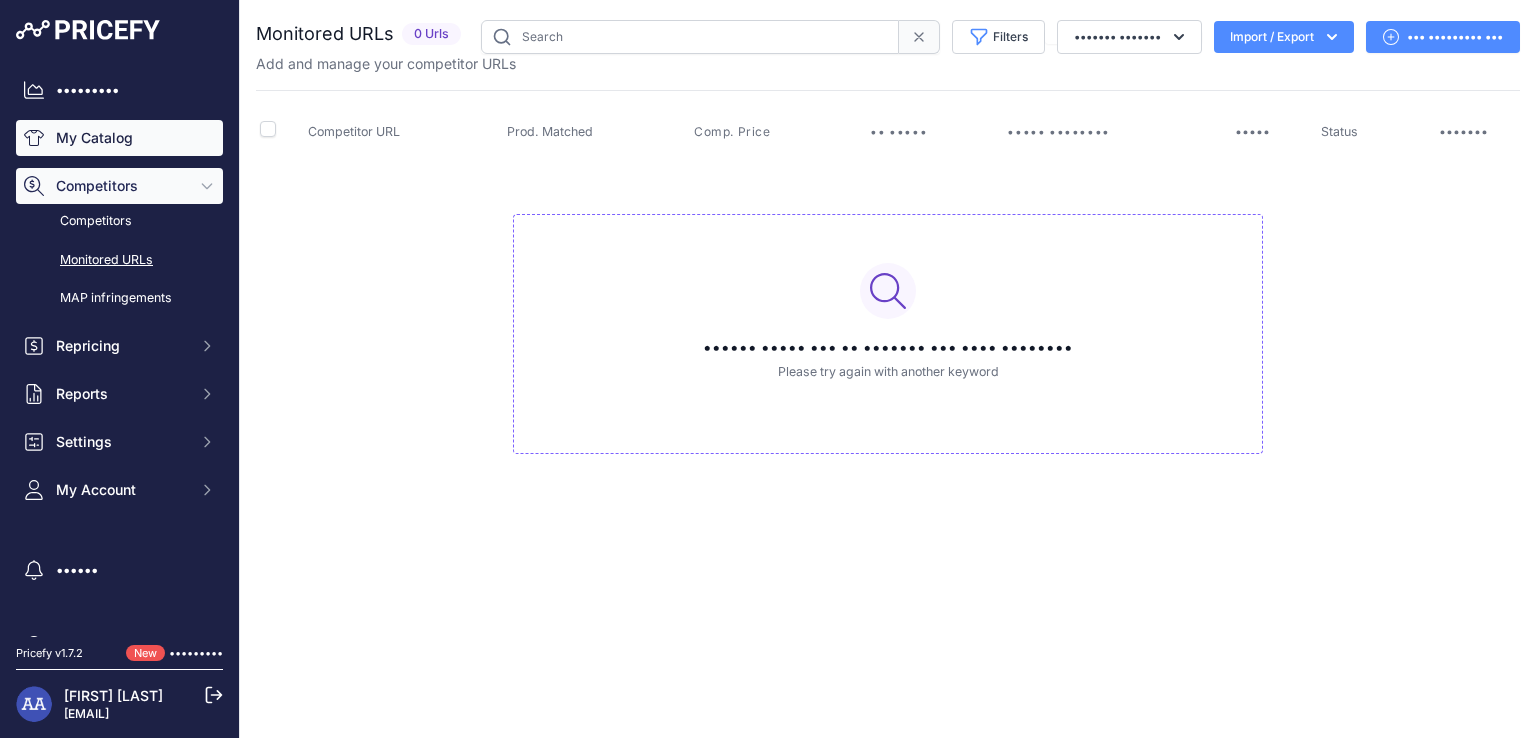 click on "My Catalog" at bounding box center [119, 138] 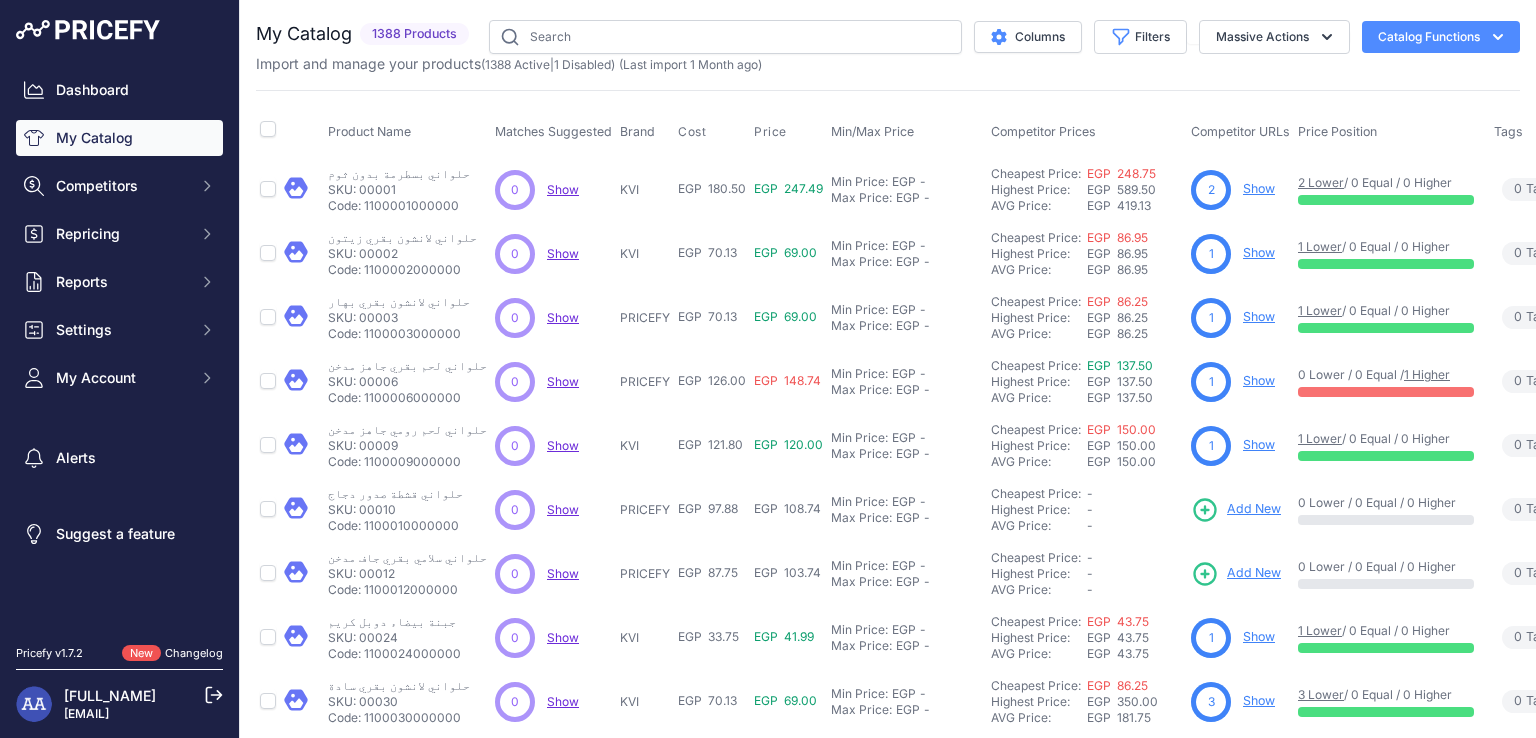 scroll, scrollTop: 0, scrollLeft: 0, axis: both 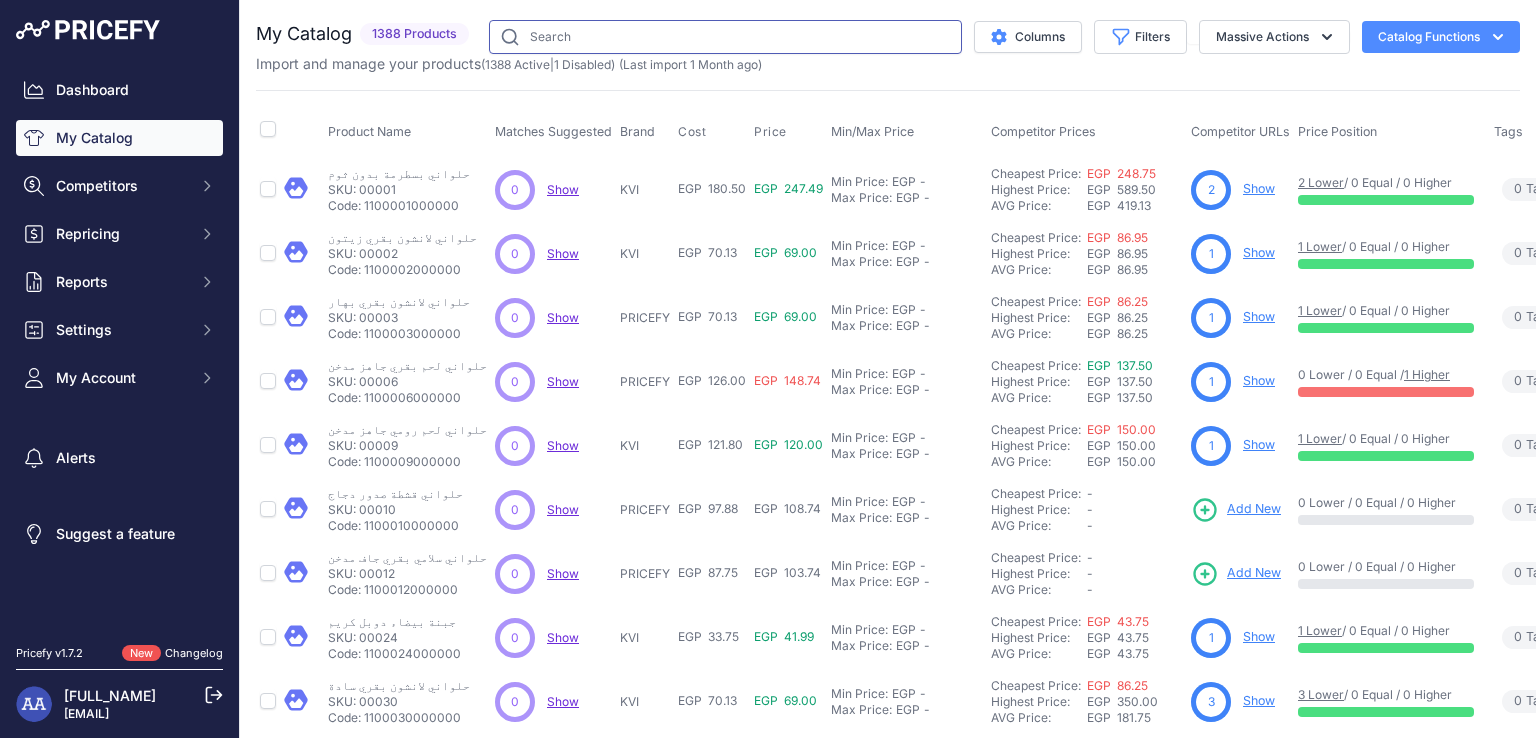 click at bounding box center (725, 37) 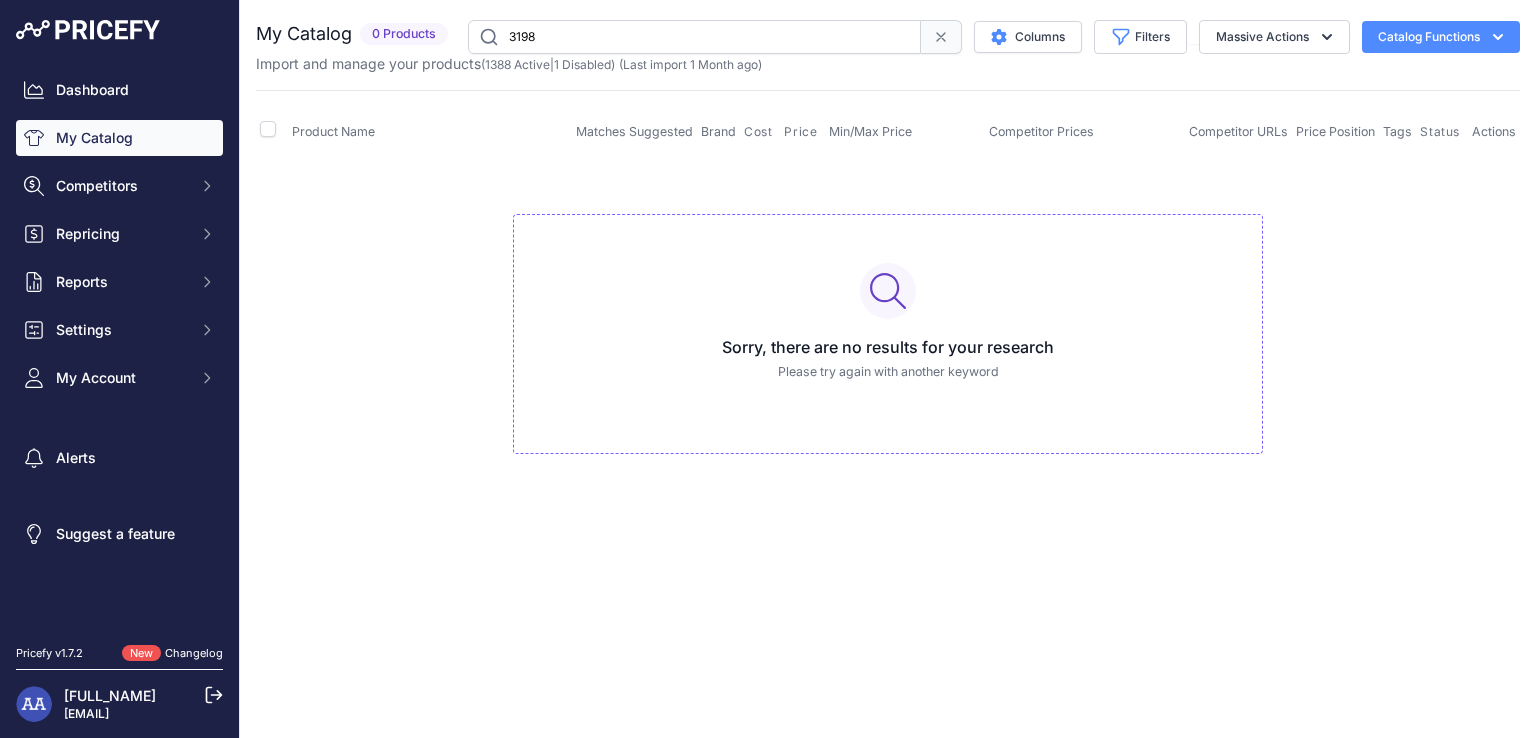 drag, startPoint x: 940, startPoint y: 35, endPoint x: 887, endPoint y: 39, distance: 53.15073 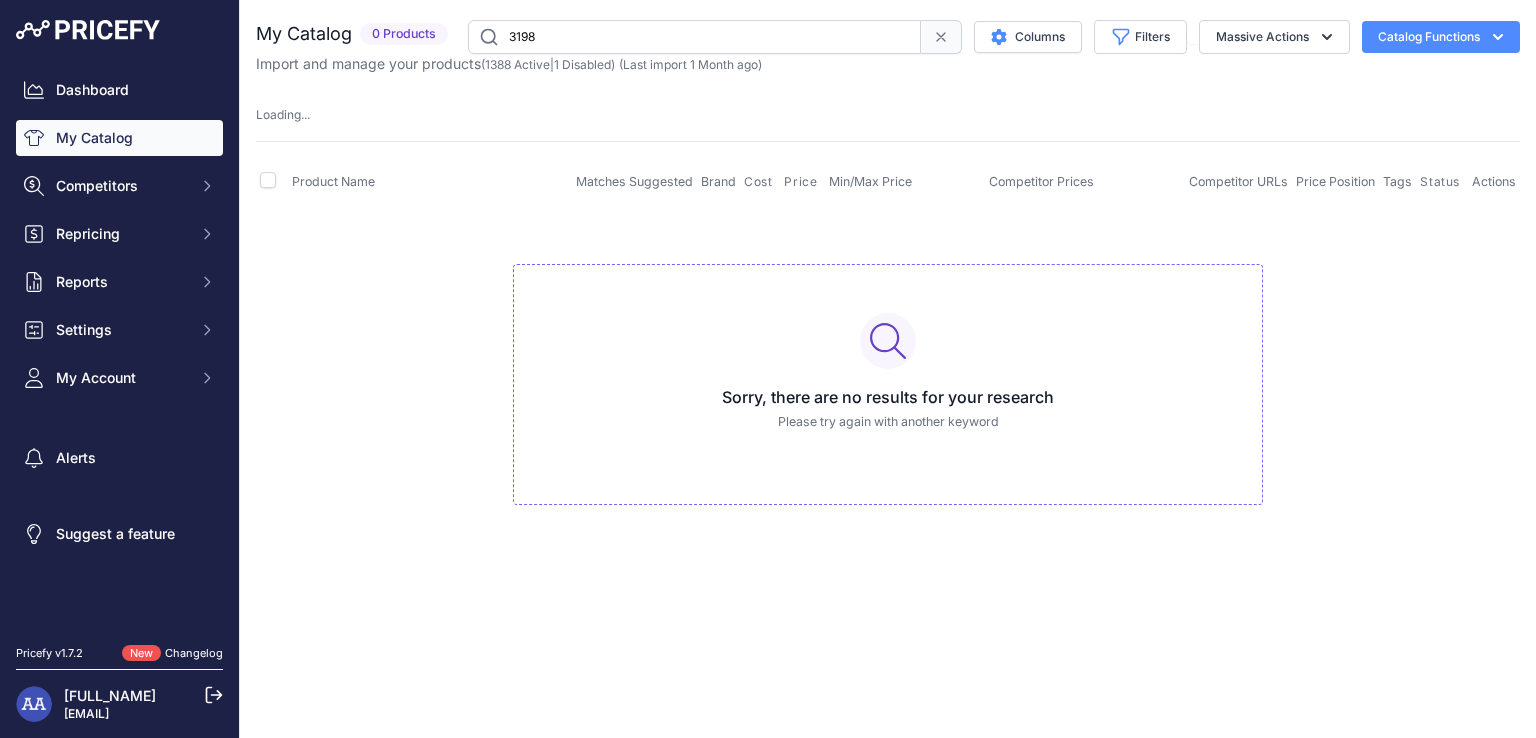 click on "3198" at bounding box center [694, 37] 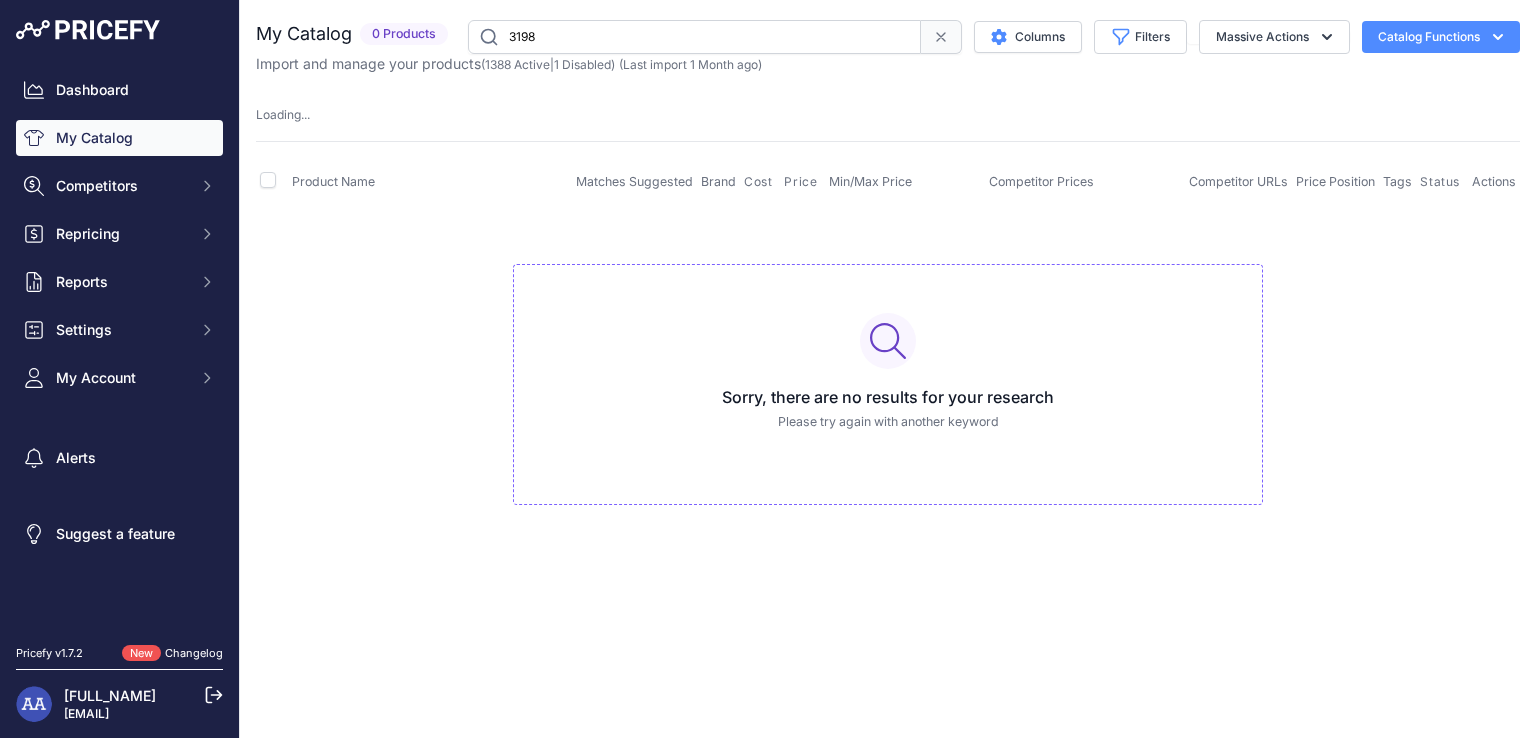 paste on "1103198000000" 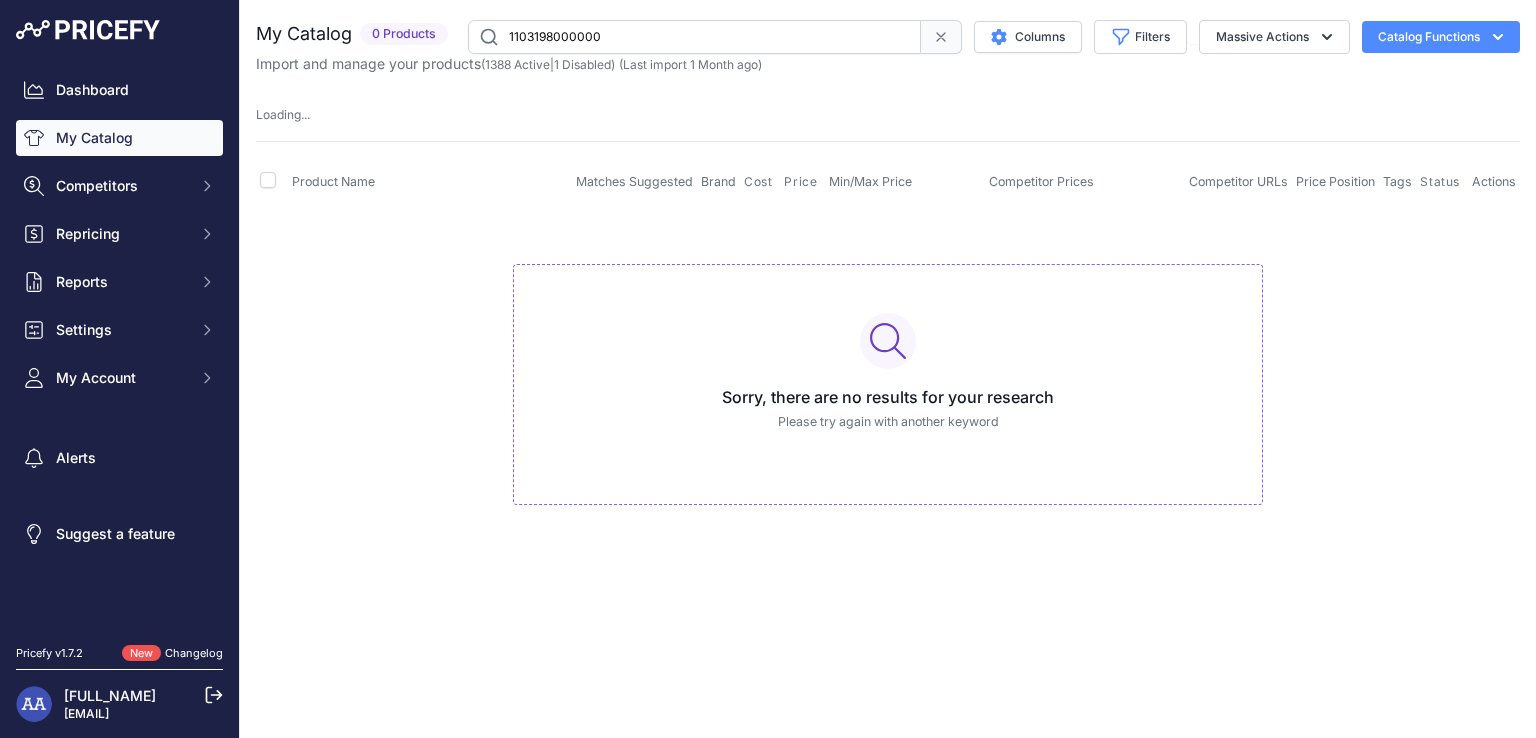 type on "1103198000000" 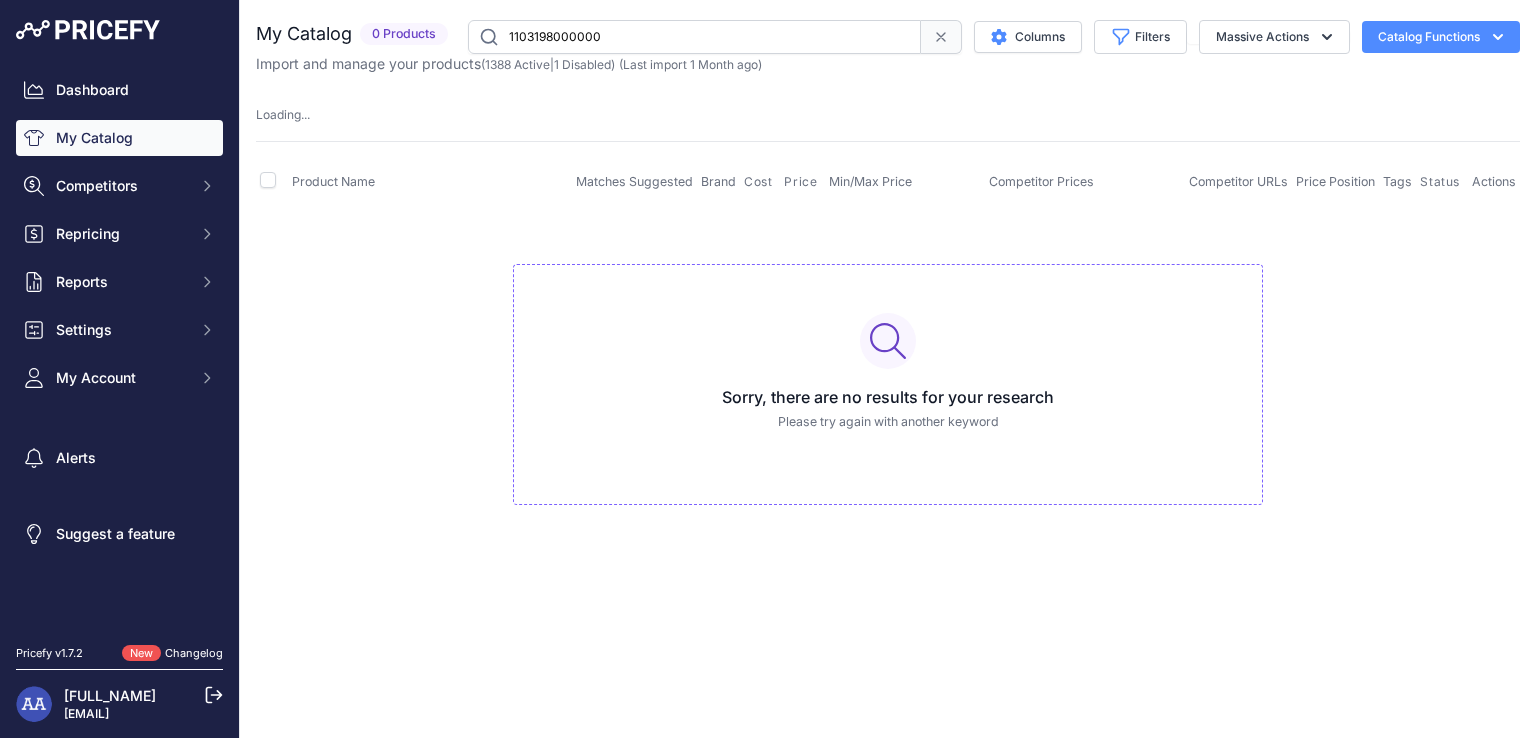 click on "1103198000000" at bounding box center (694, 37) 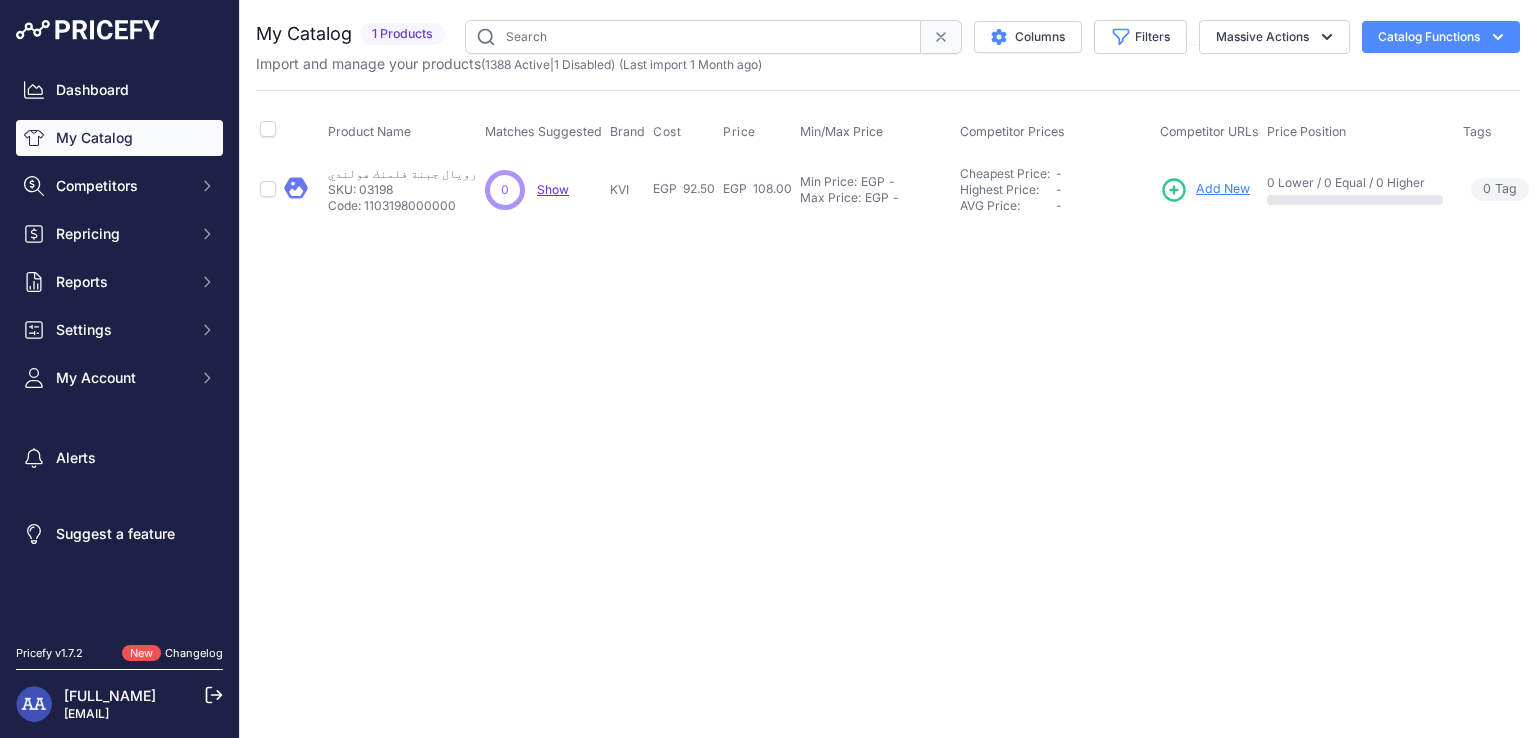 drag, startPoint x: 366, startPoint y: 209, endPoint x: 455, endPoint y: 215, distance: 89.20202 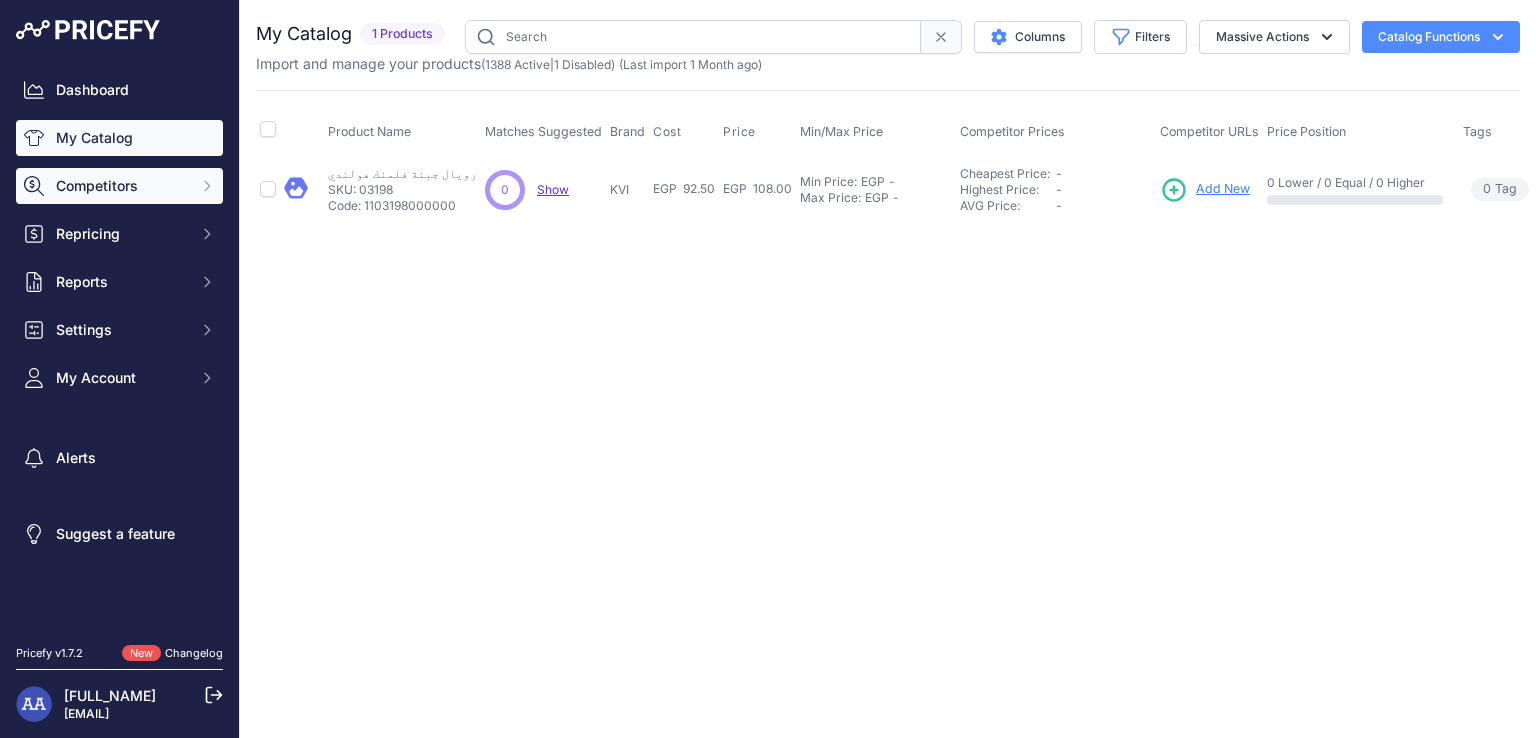 click on "Competitors" at bounding box center (119, 186) 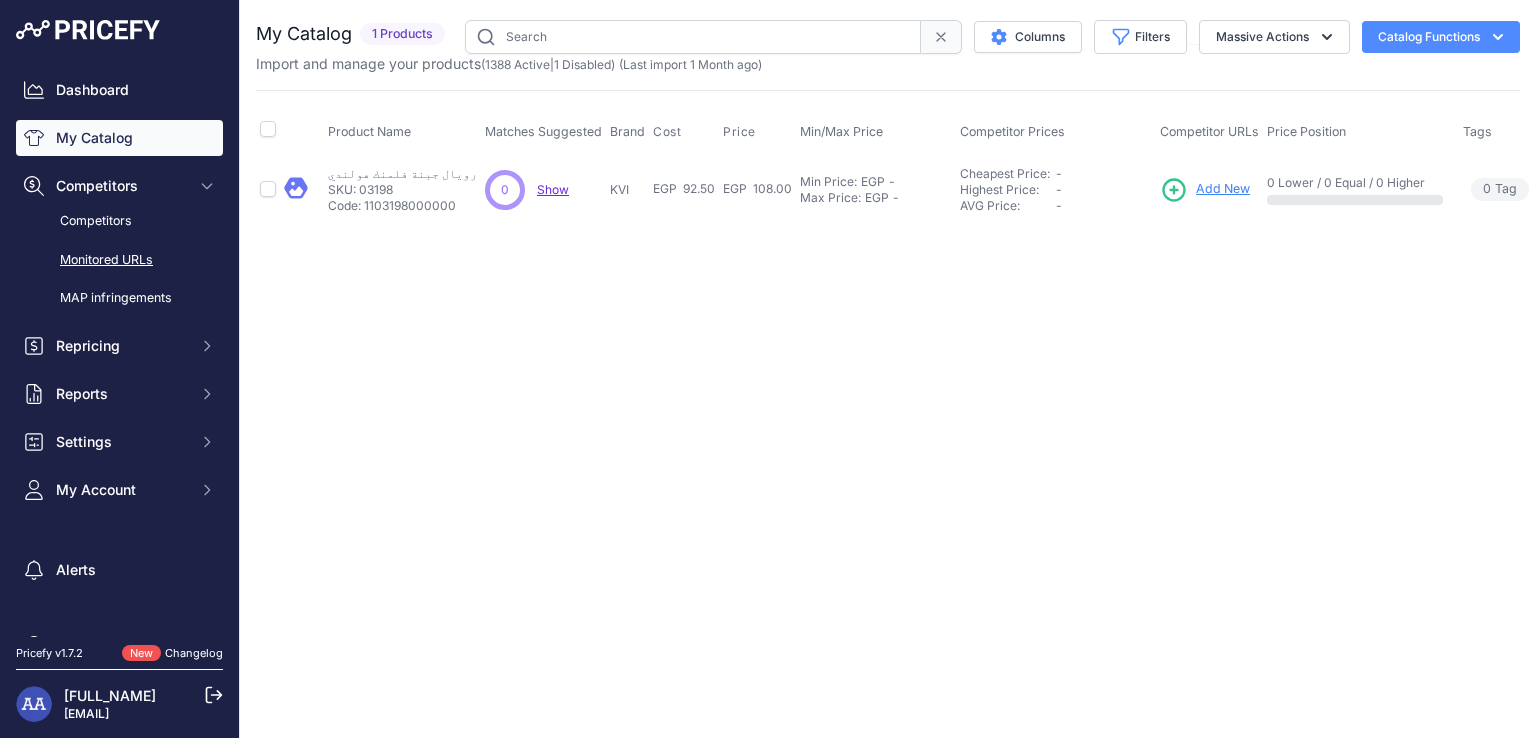 click on "Monitored URLs" at bounding box center (119, 260) 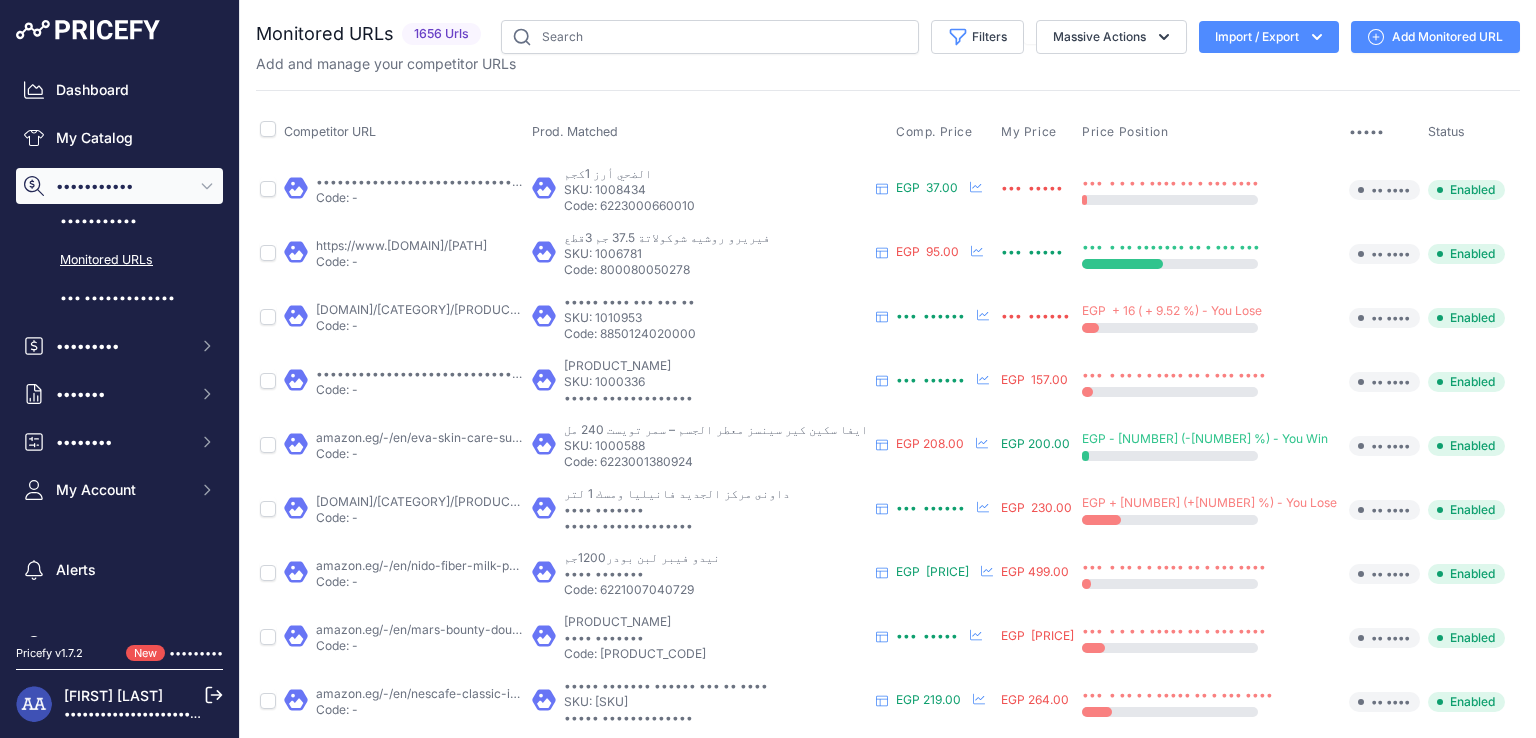 scroll, scrollTop: 0, scrollLeft: 0, axis: both 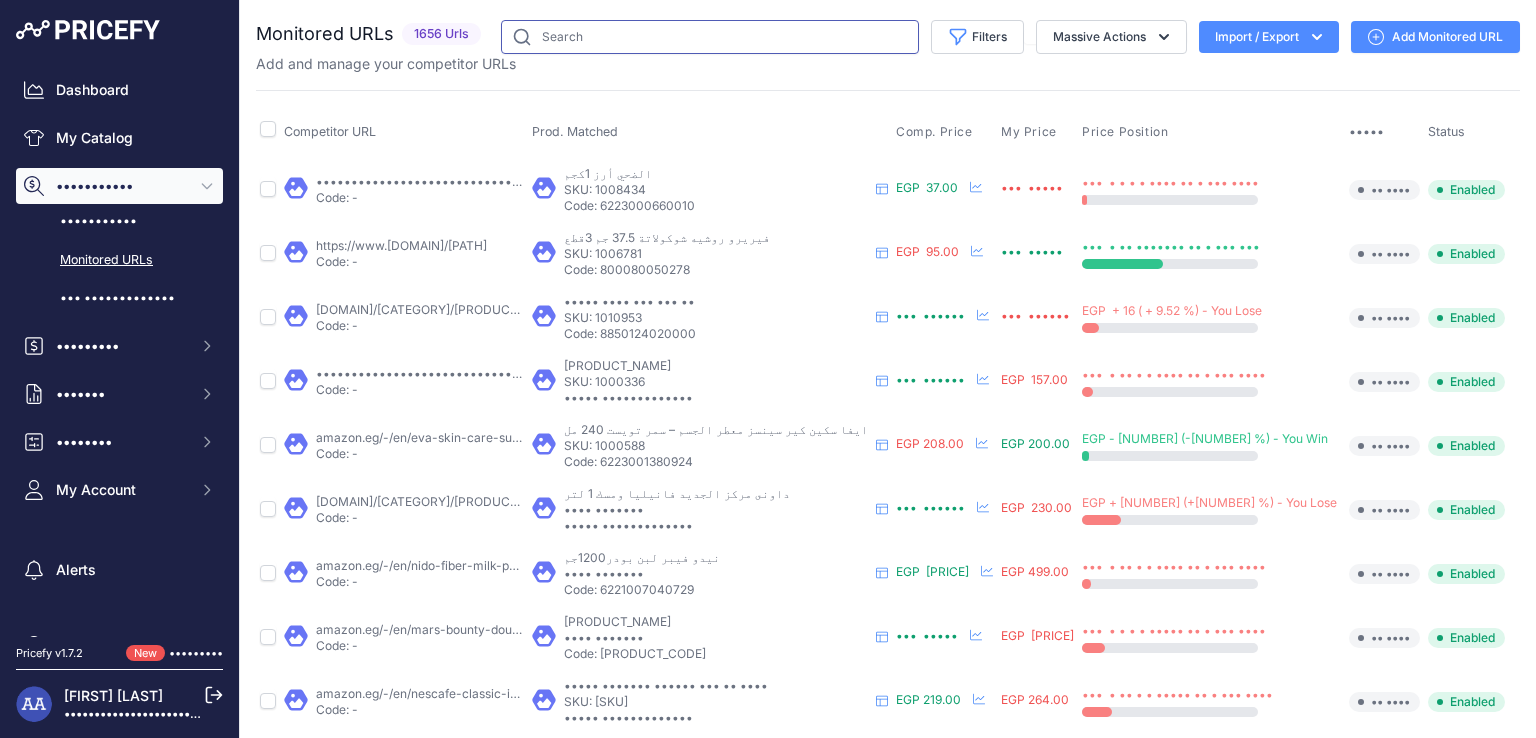 drag, startPoint x: 0, startPoint y: 0, endPoint x: 526, endPoint y: 40, distance: 527.51874 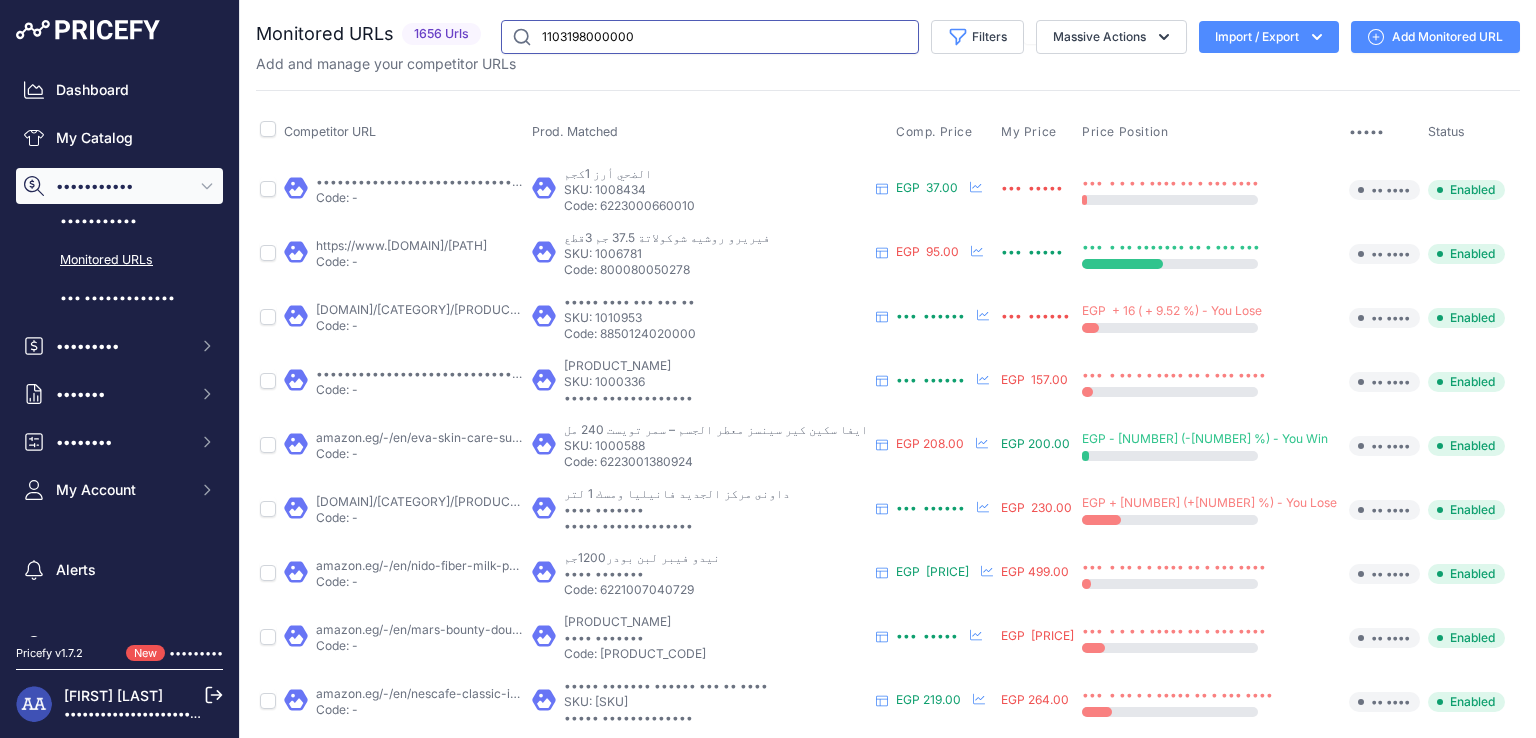 type on "1103198000000" 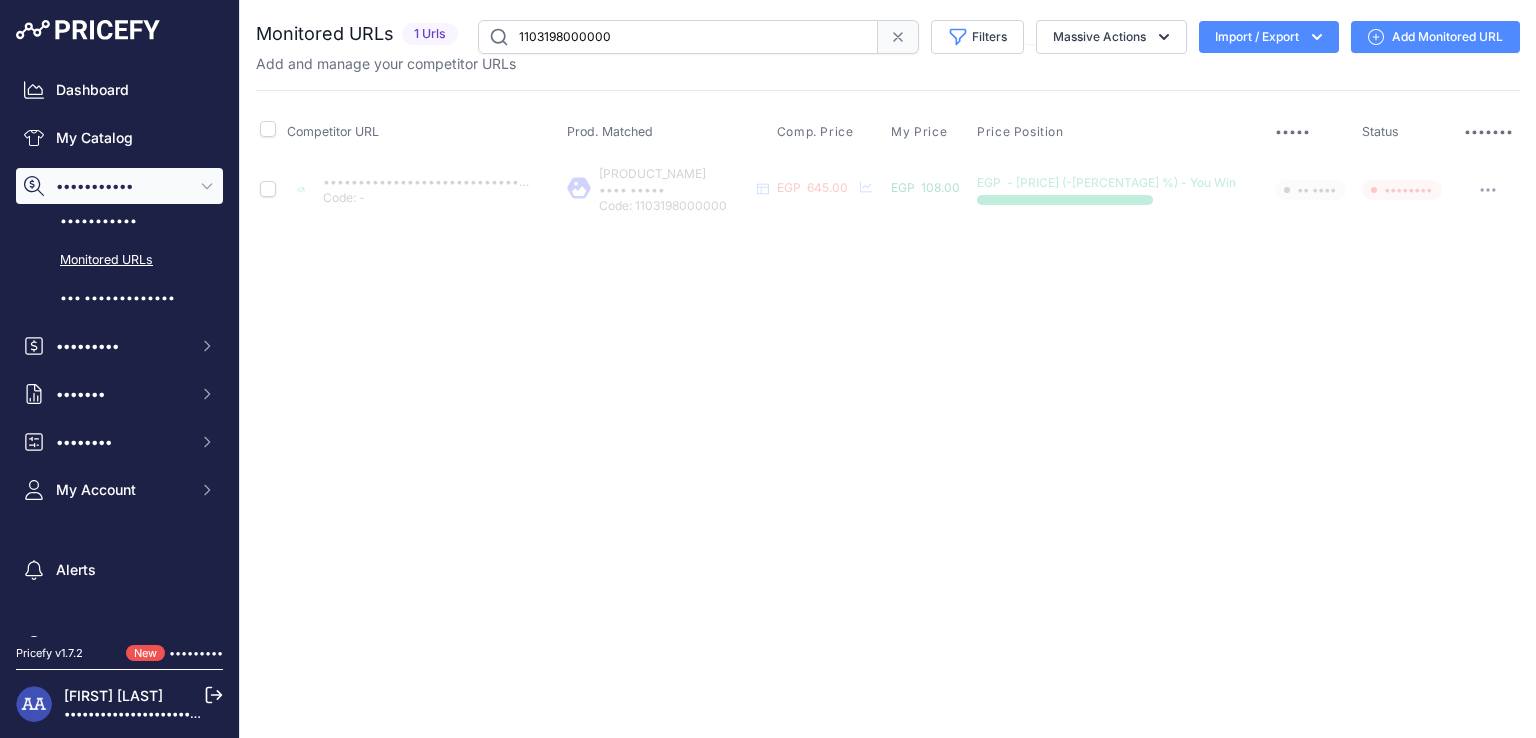 click at bounding box center [1488, 190] 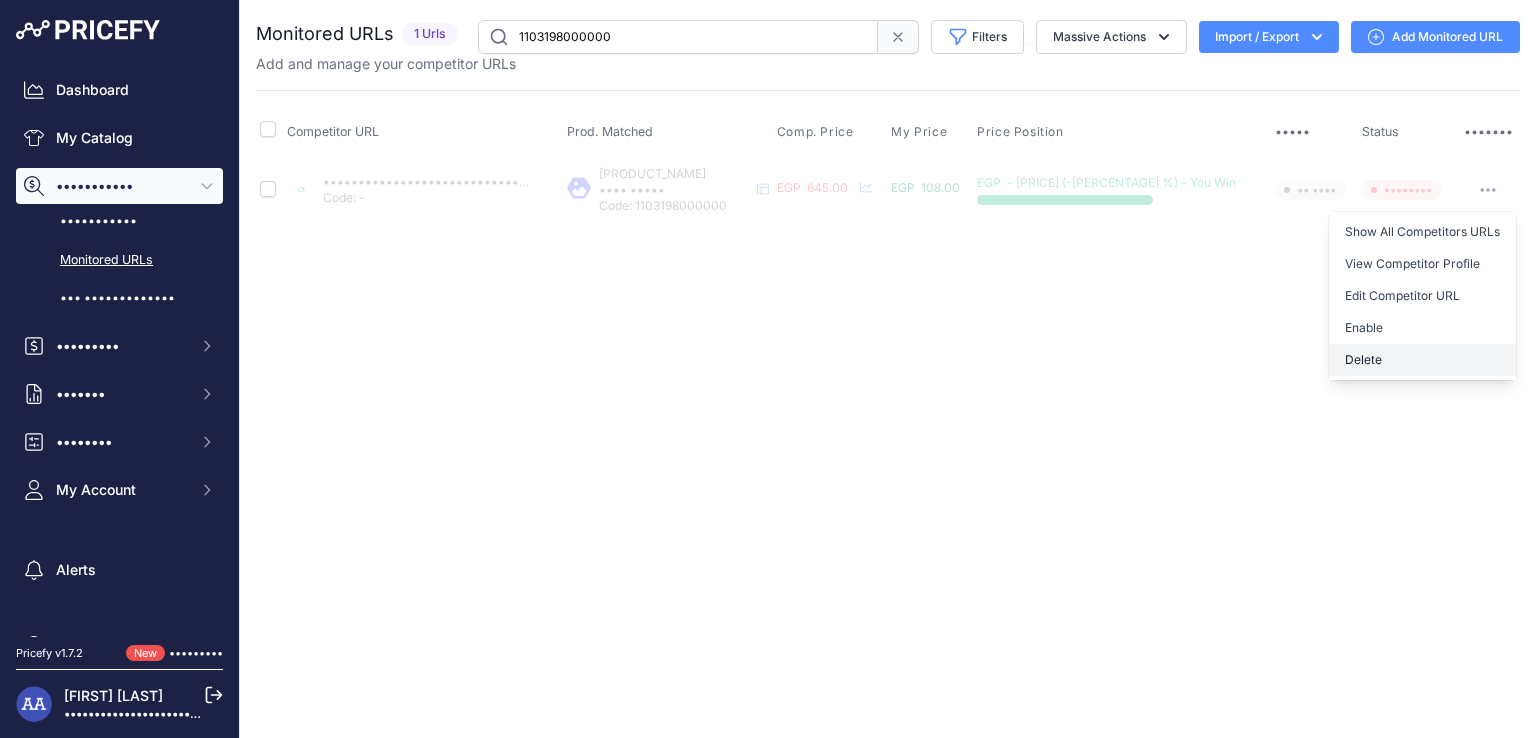 click on "Delete" at bounding box center (1422, 360) 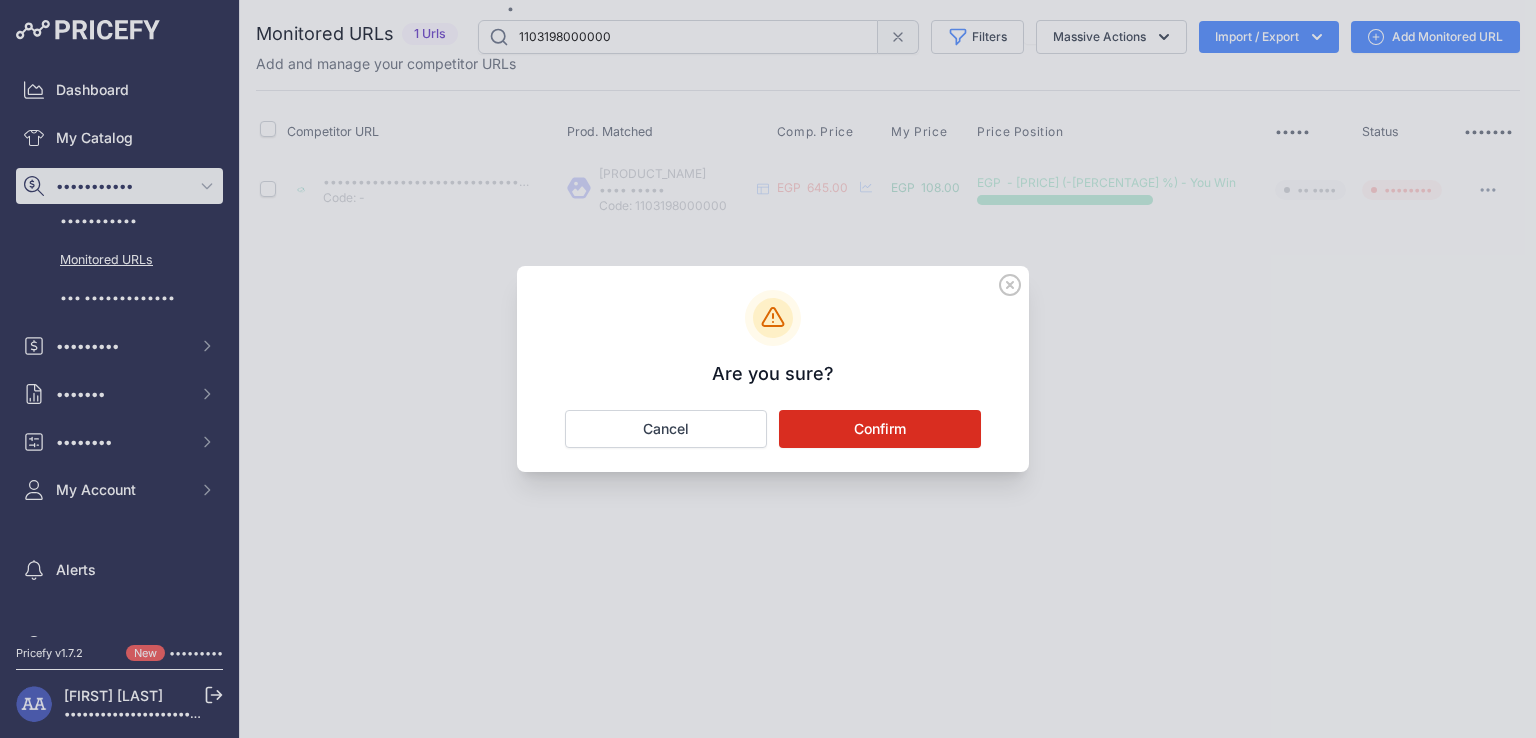 click on "Confirm" at bounding box center [880, 429] 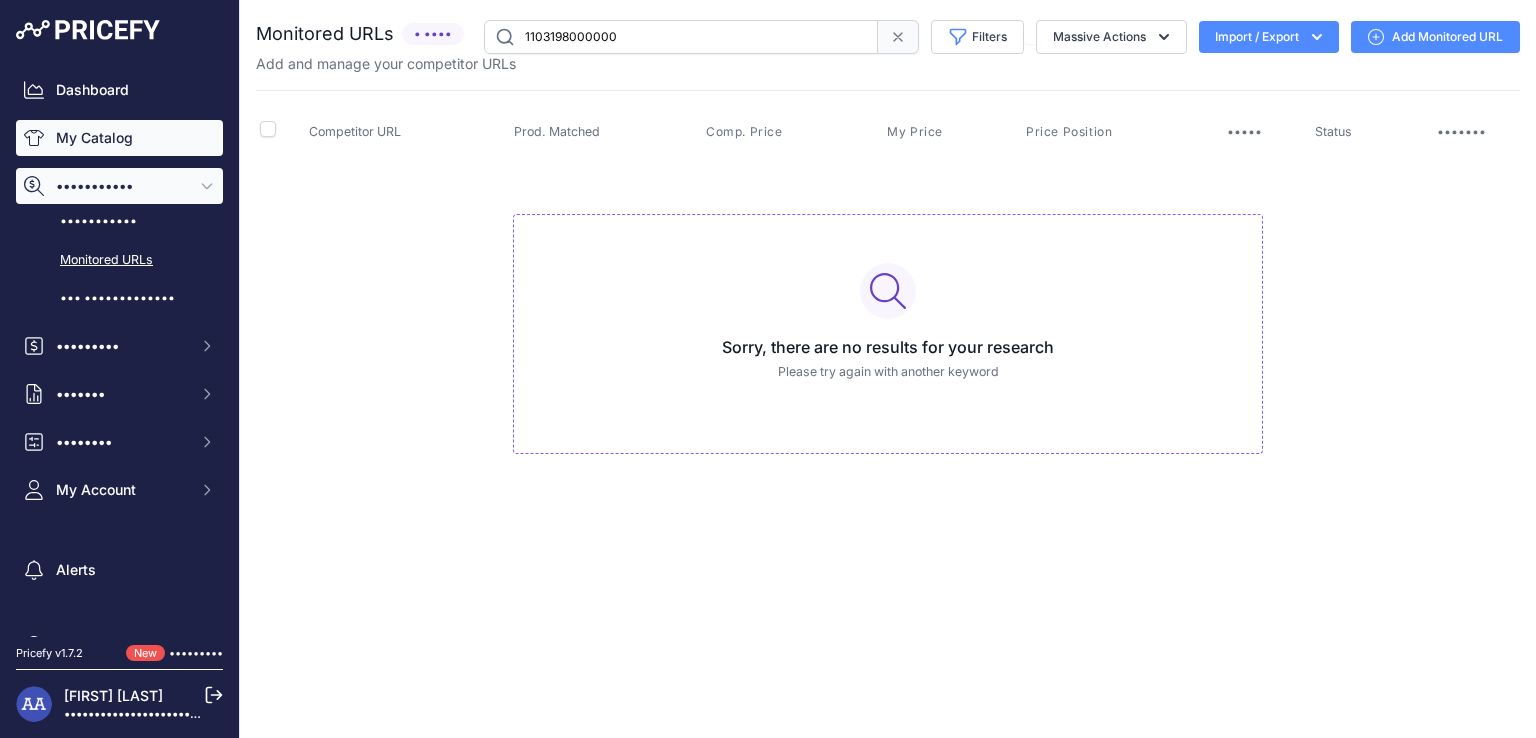 click on "•• •••••••" at bounding box center [119, 138] 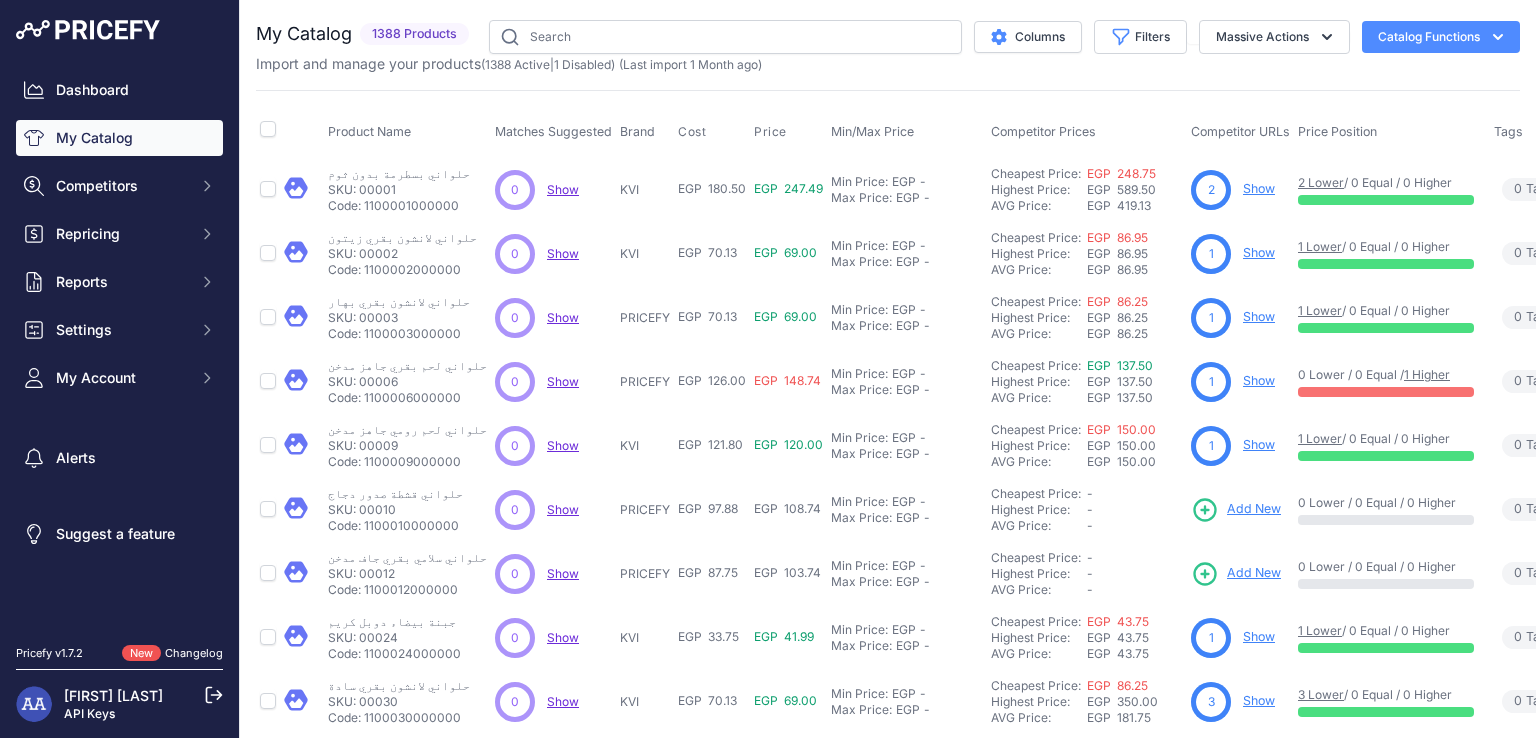 scroll, scrollTop: 0, scrollLeft: 0, axis: both 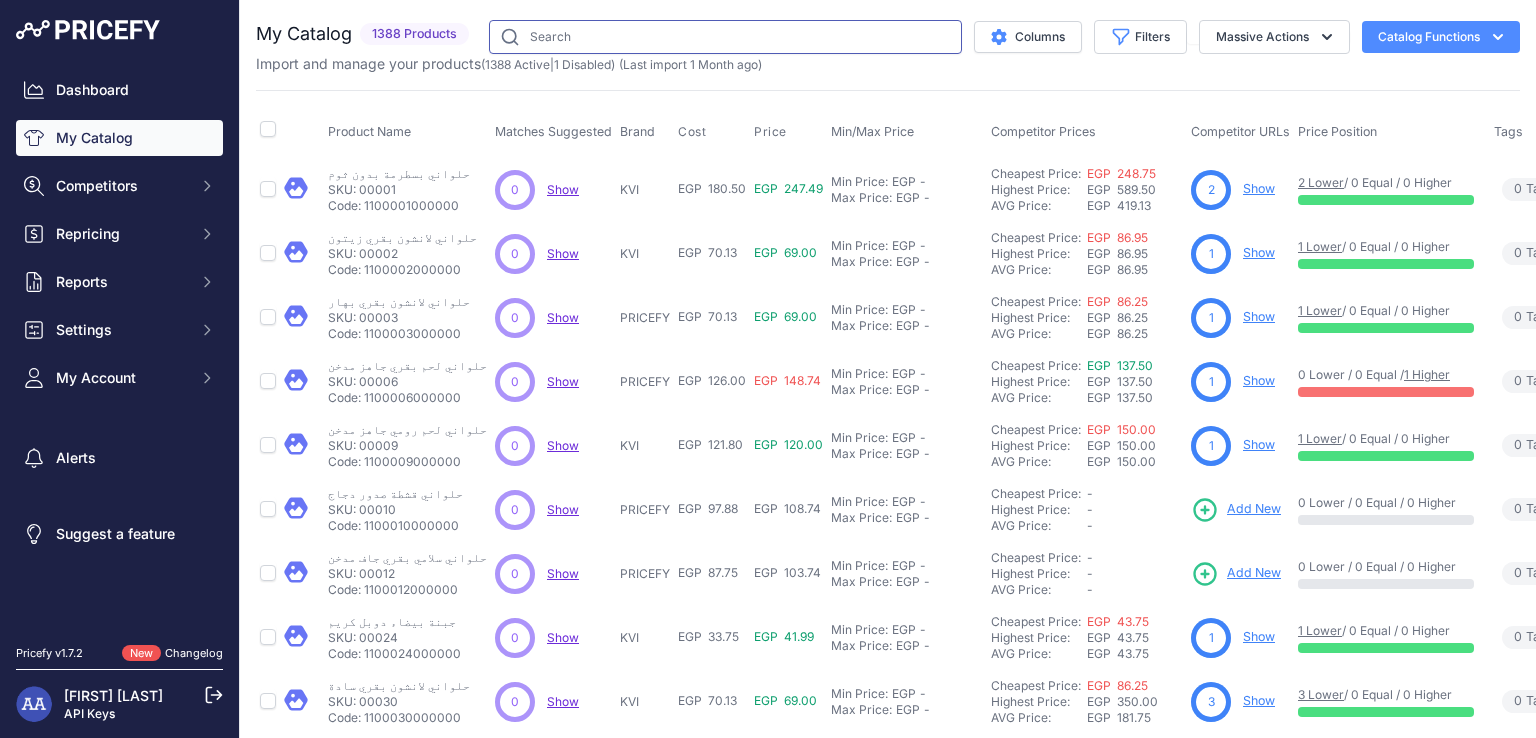 click at bounding box center [725, 37] 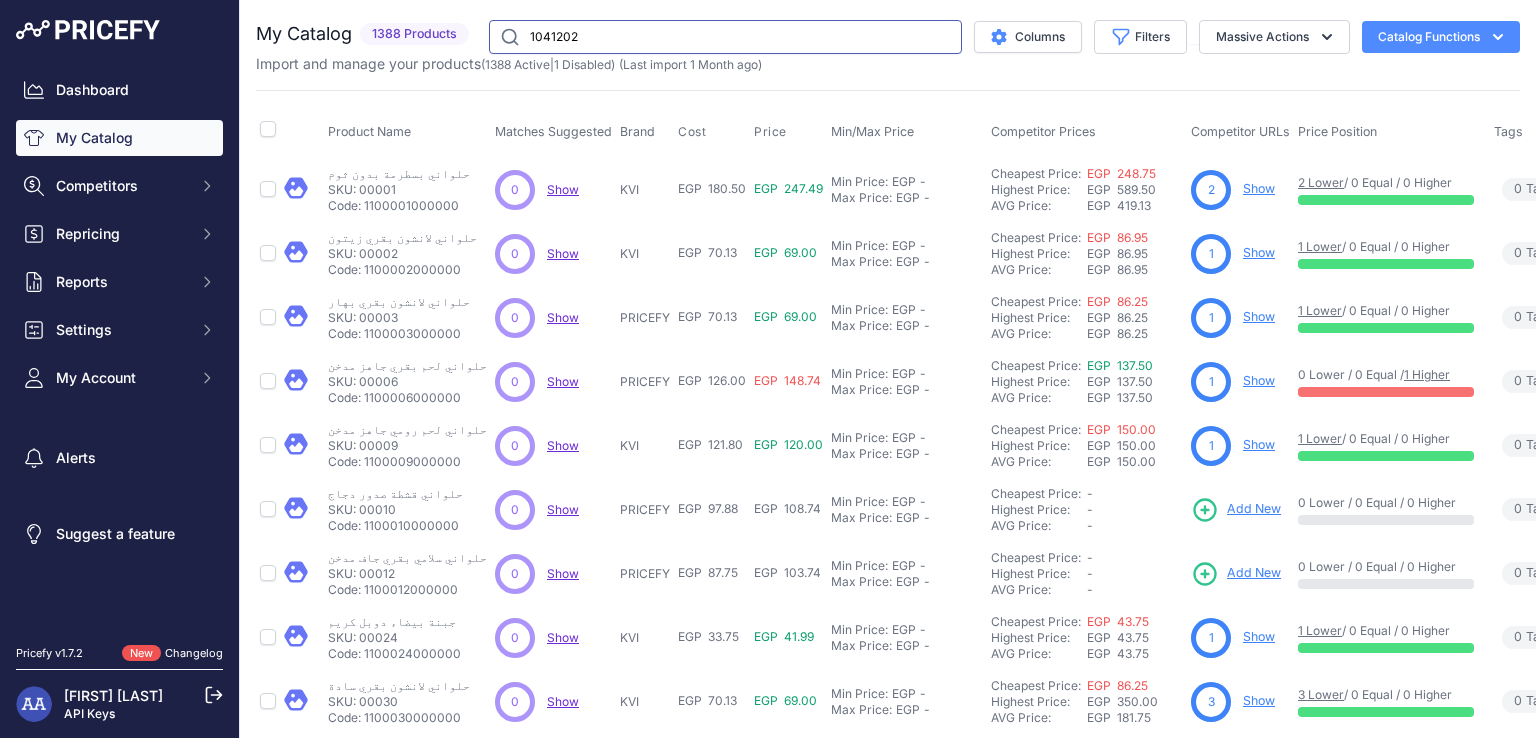 type on "1041202" 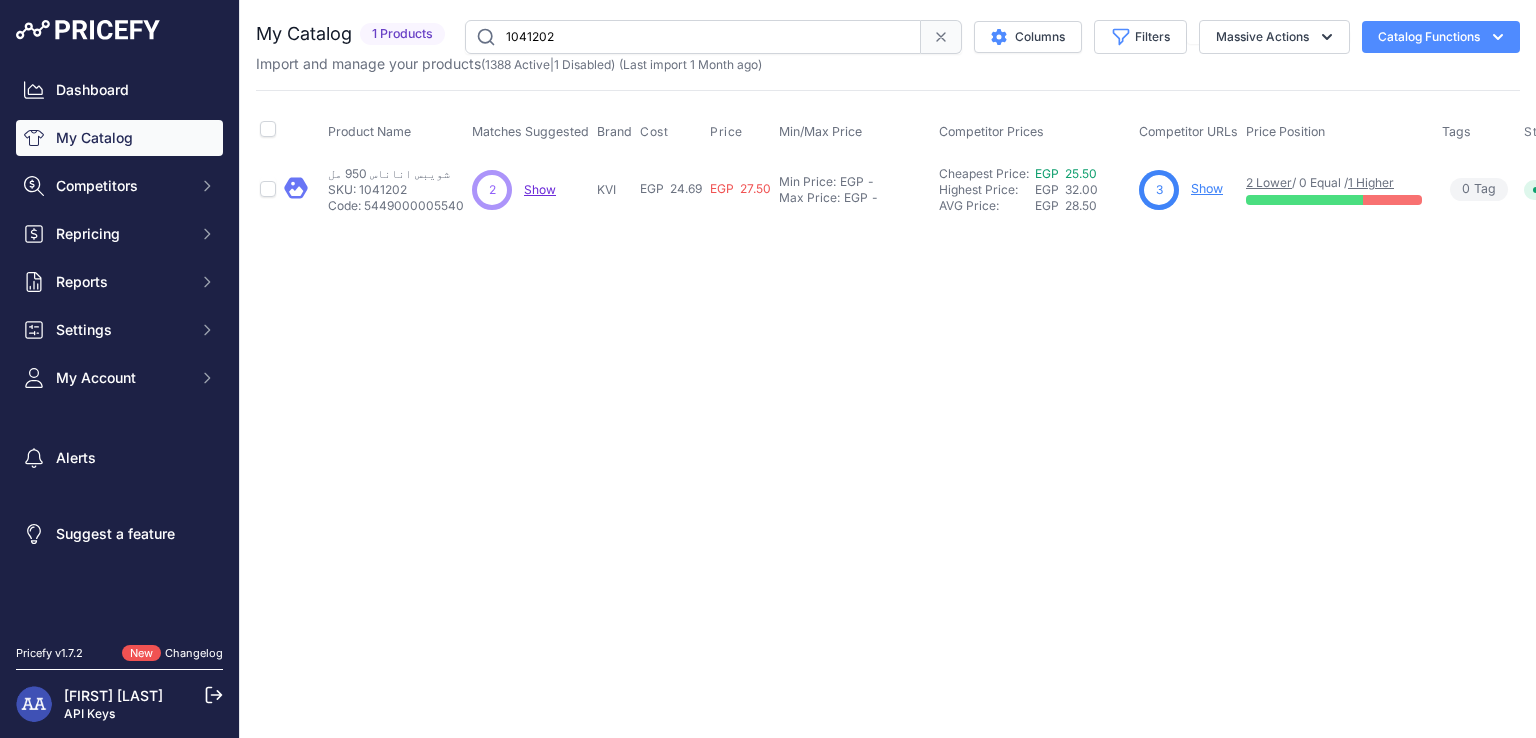 click on "Show" at bounding box center [1207, 188] 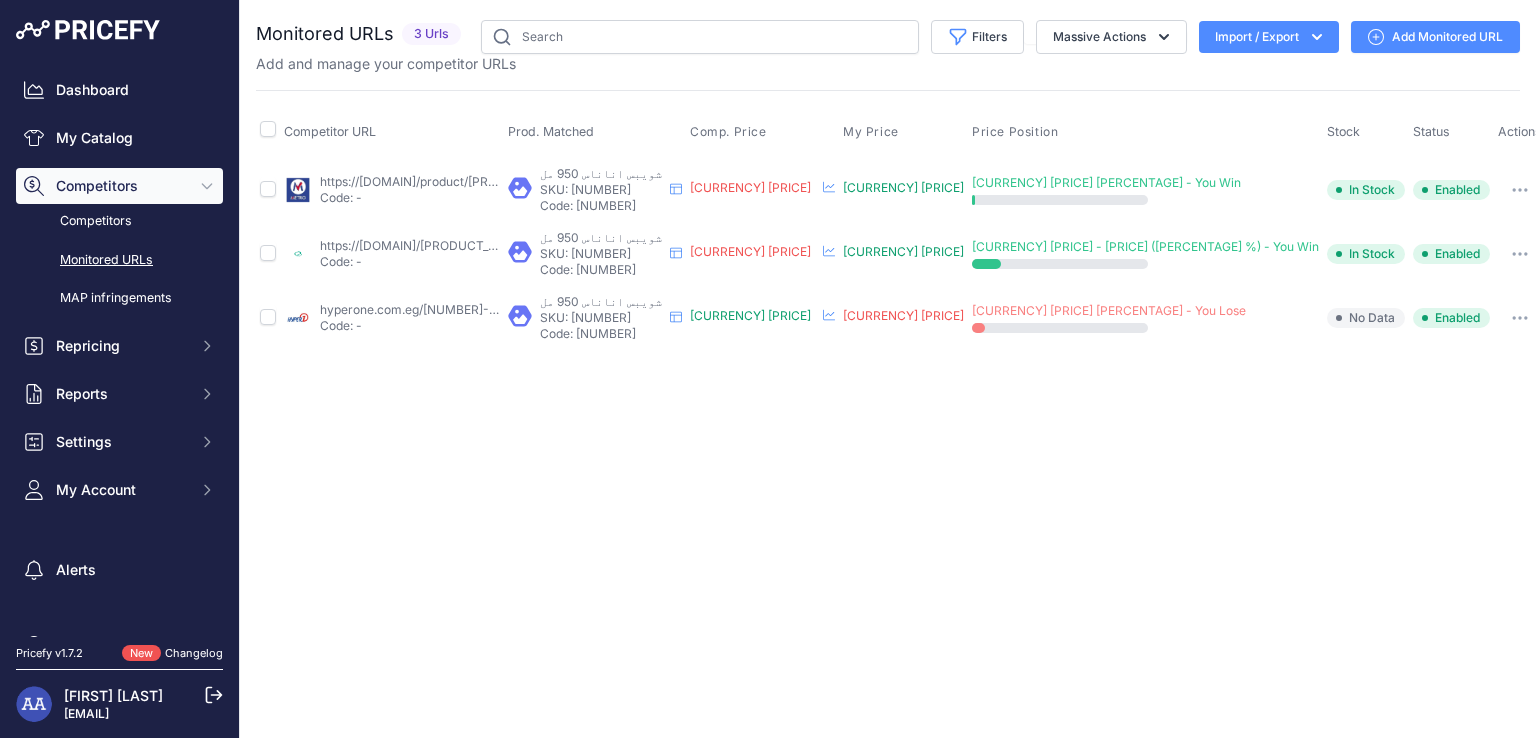 scroll, scrollTop: 0, scrollLeft: 0, axis: both 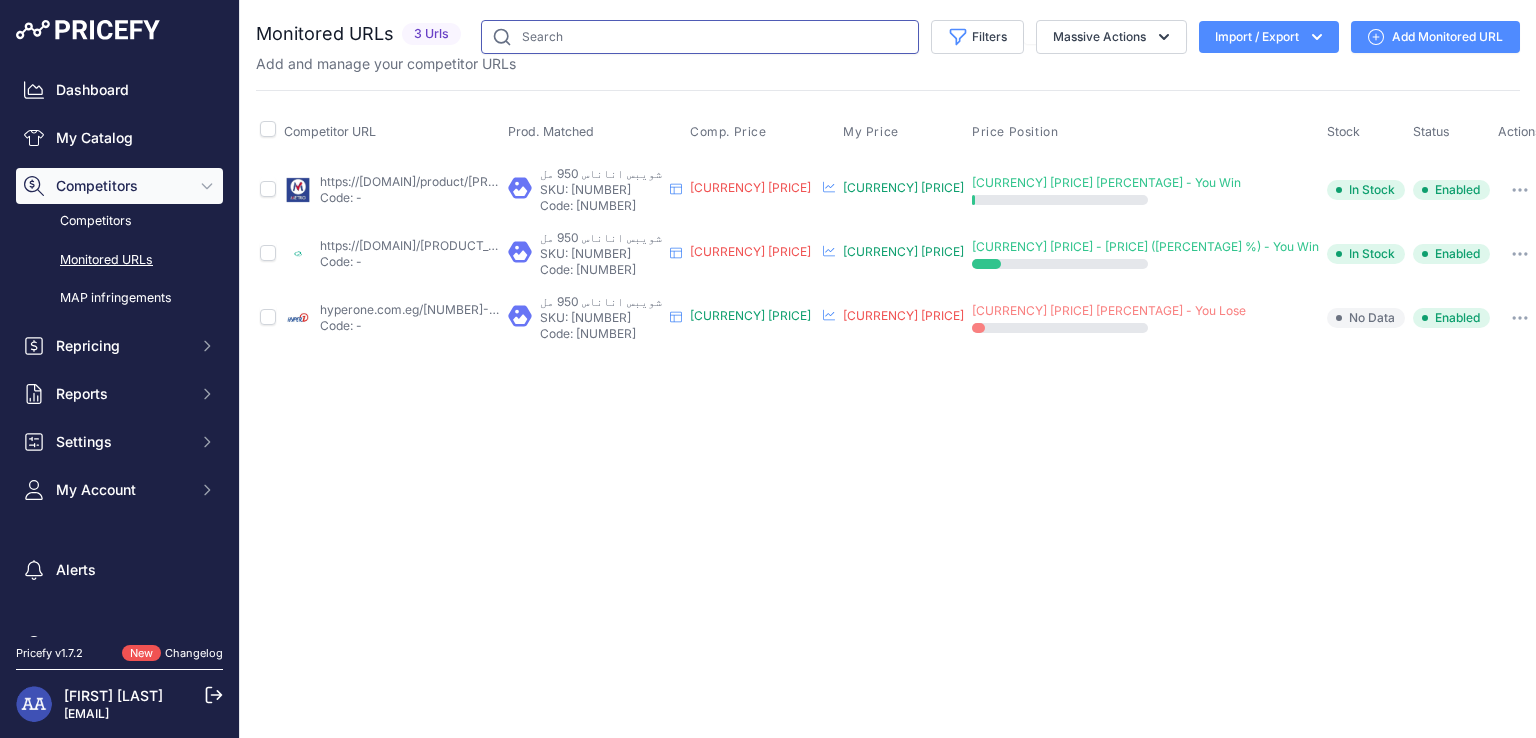 click at bounding box center [700, 37] 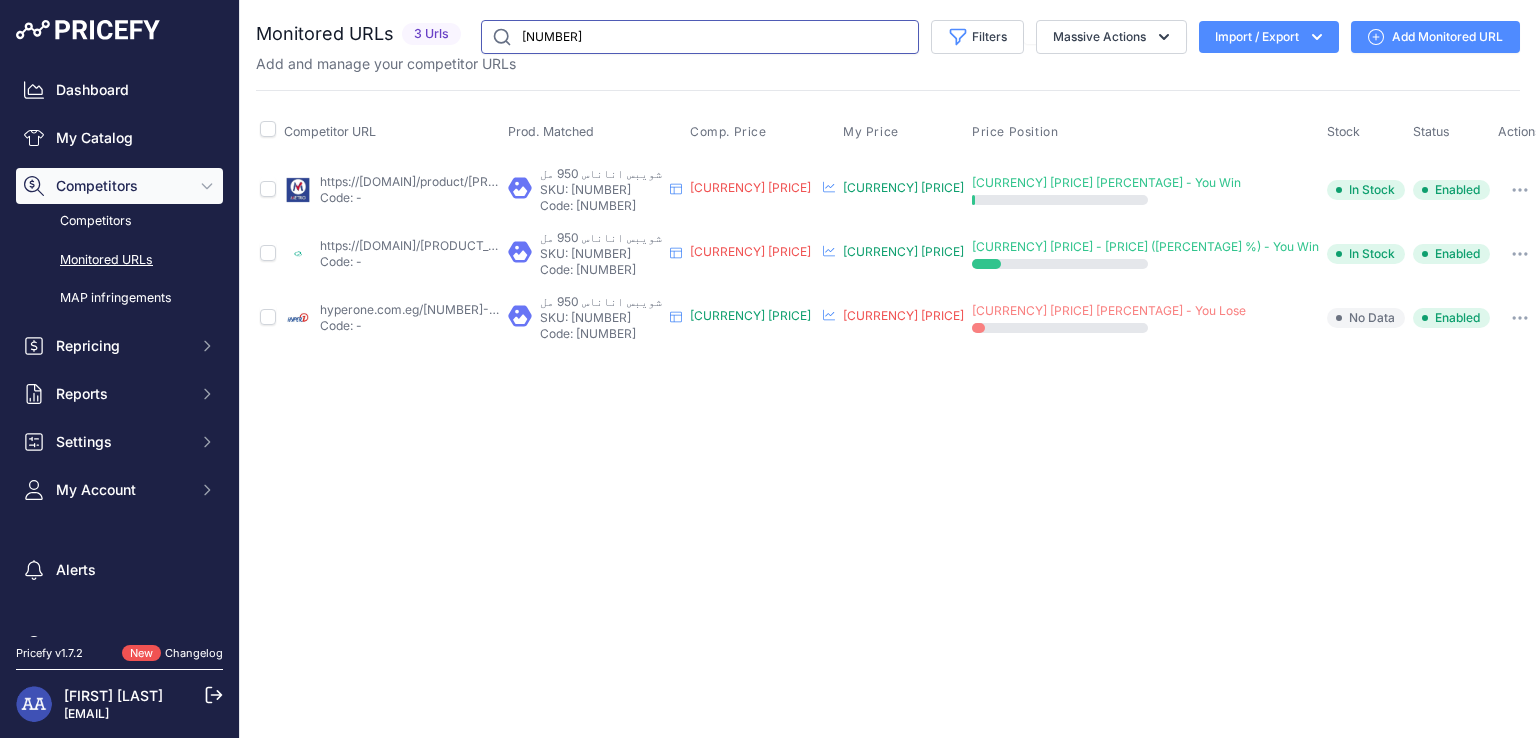 type on "1041202" 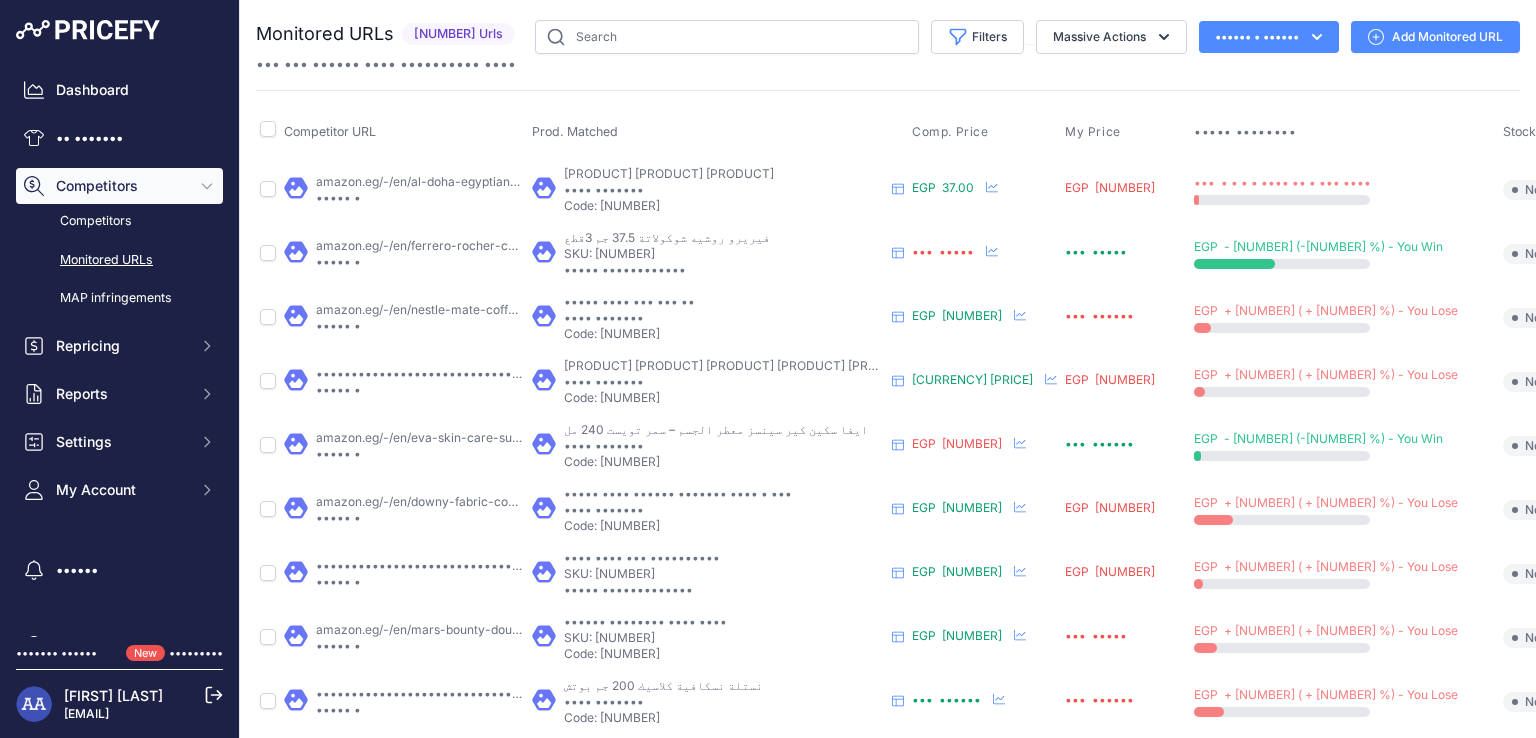 scroll, scrollTop: 0, scrollLeft: 0, axis: both 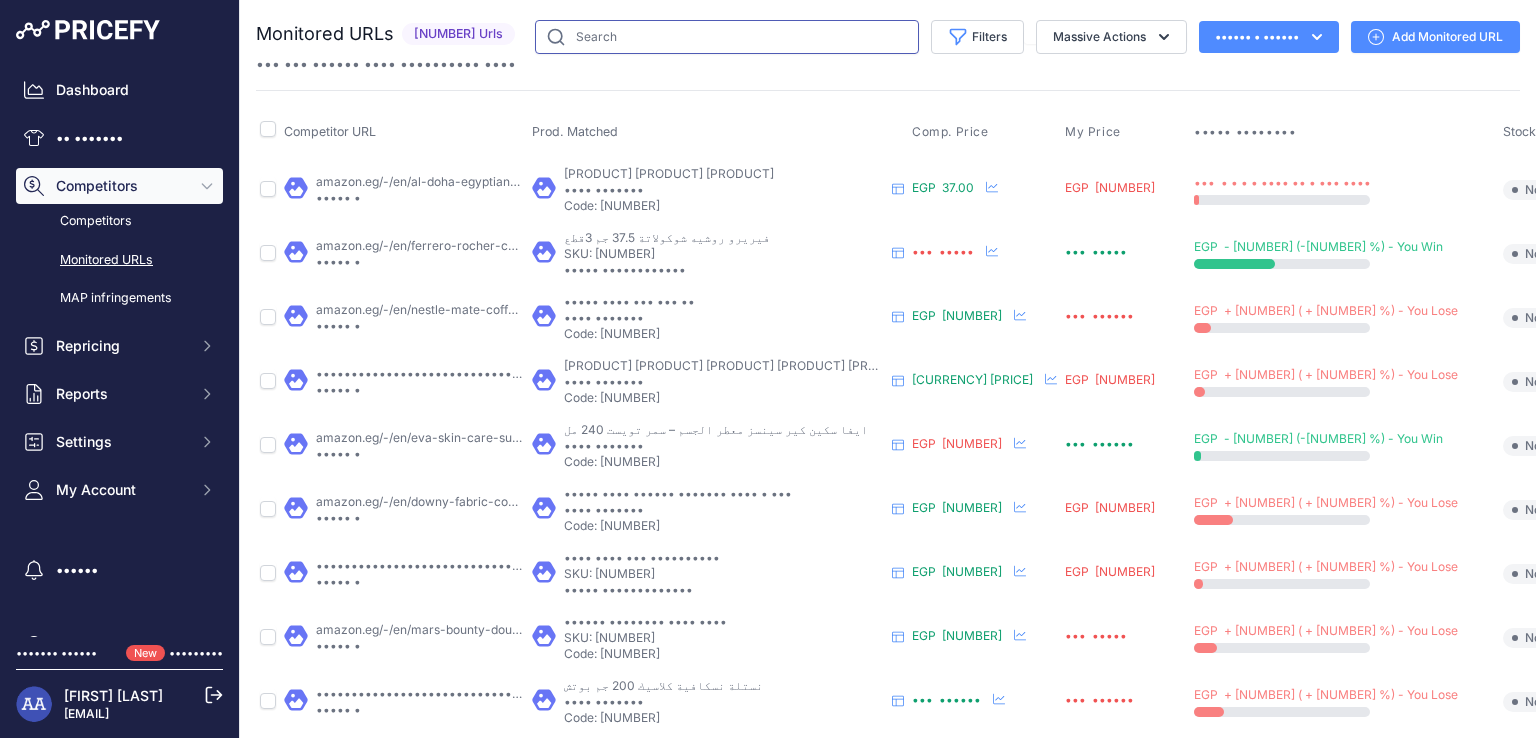 click at bounding box center [727, 37] 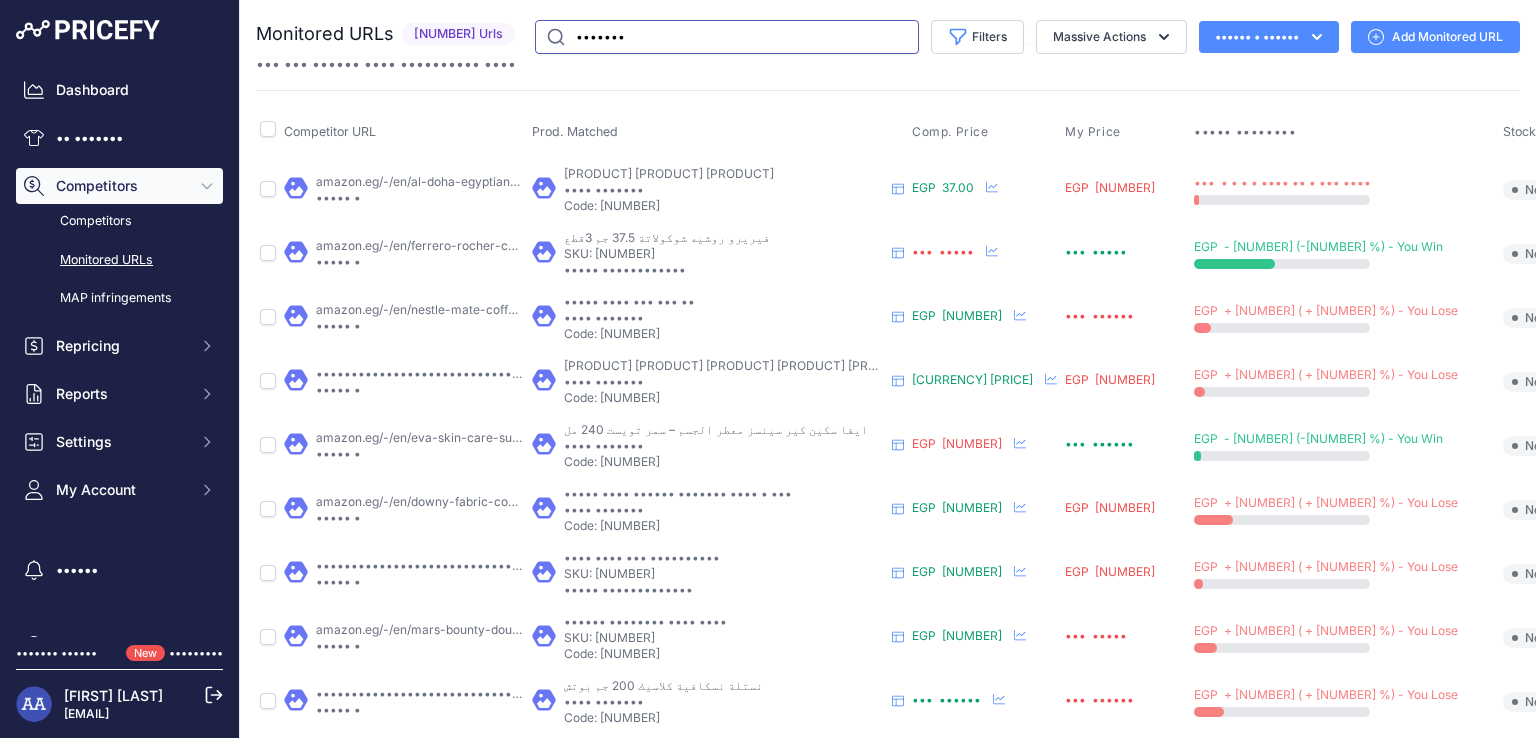 type on "1041202" 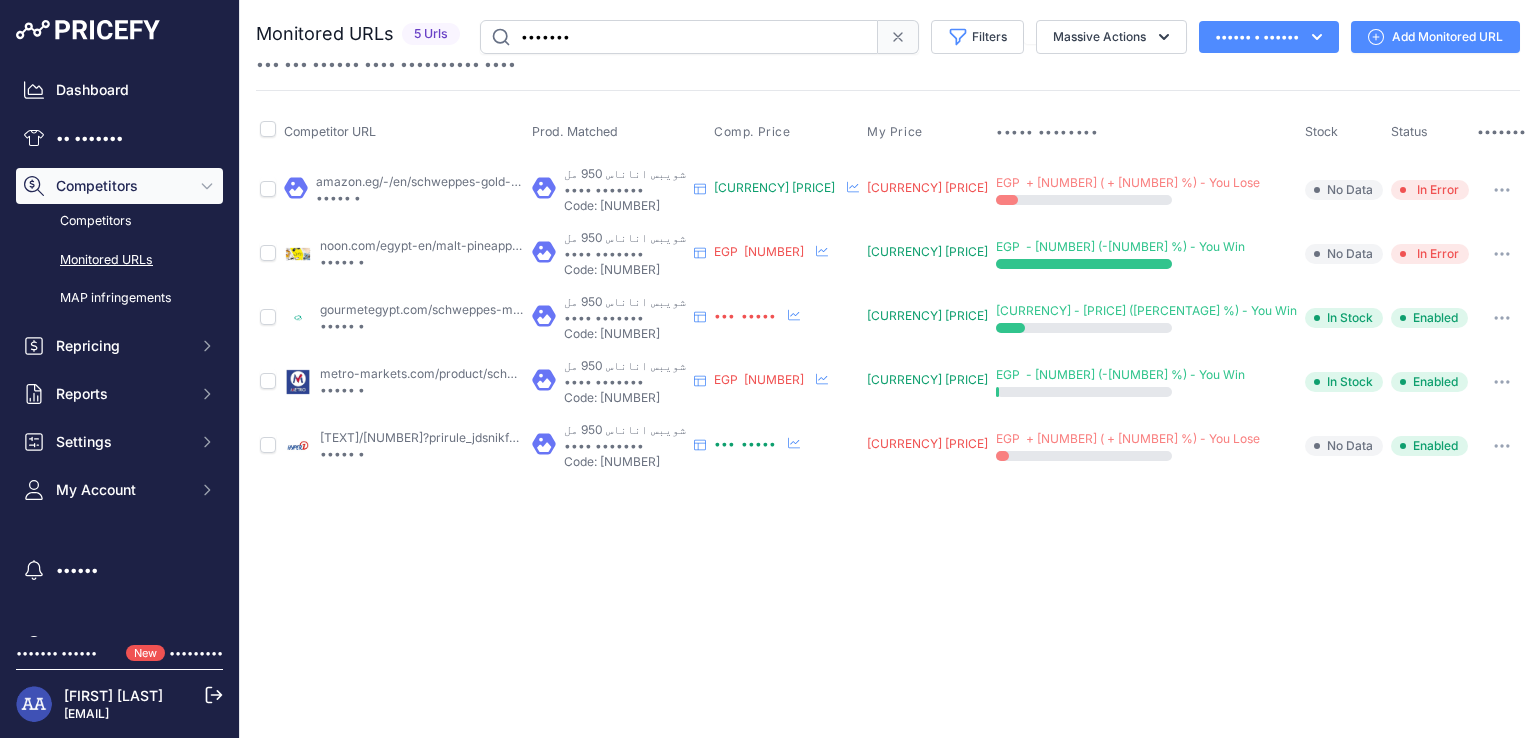 click at bounding box center (1502, 254) 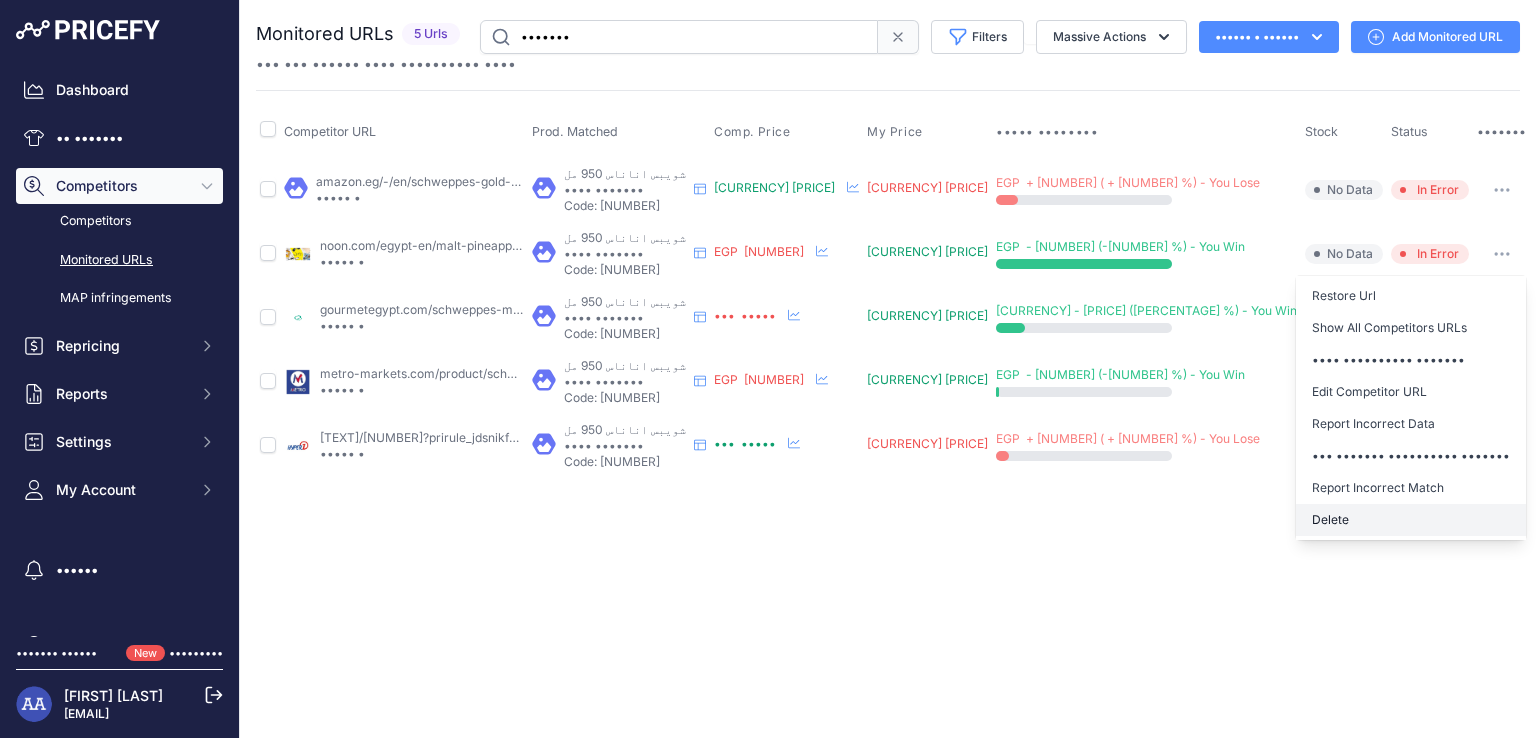 click on "Delete" at bounding box center [1411, 520] 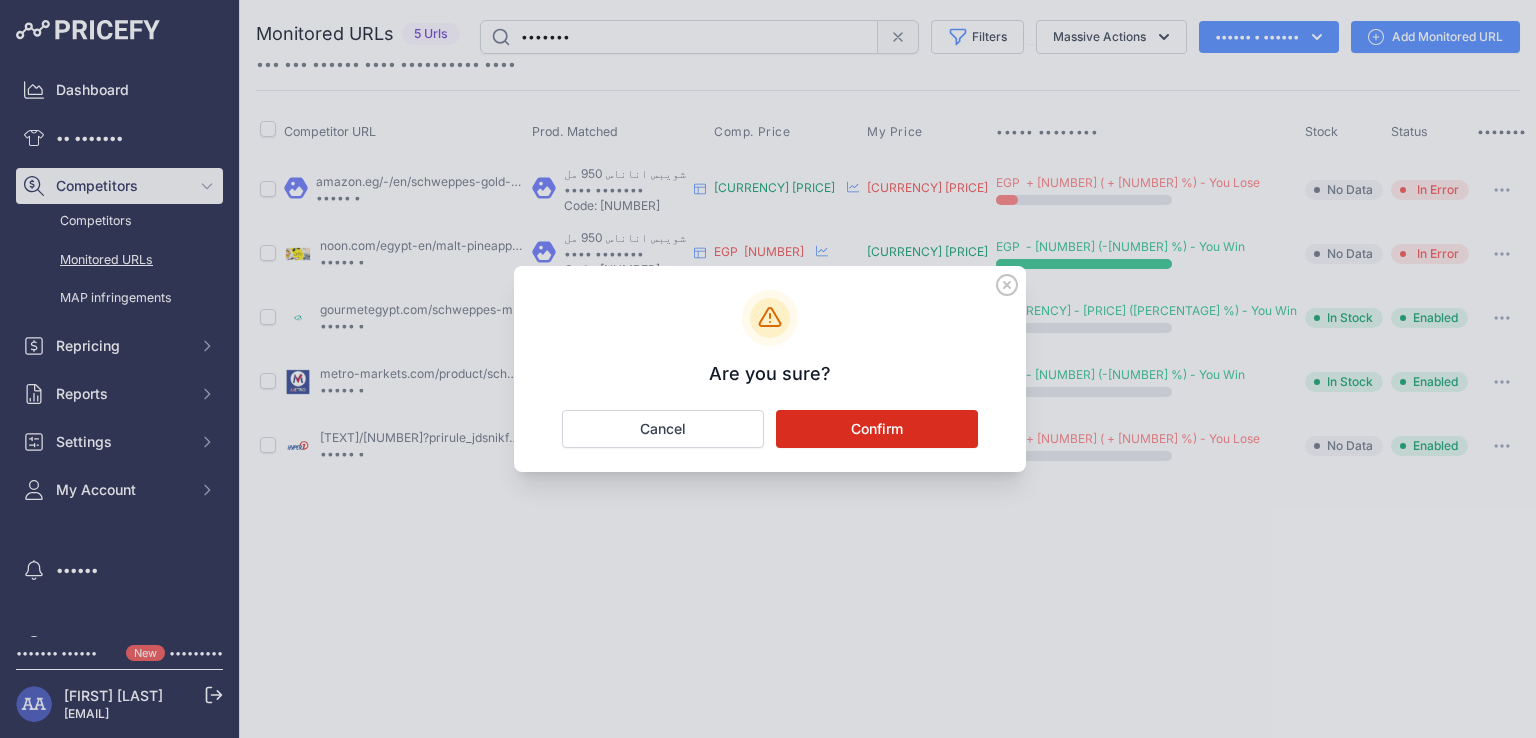 click on "Confirm" at bounding box center (877, 429) 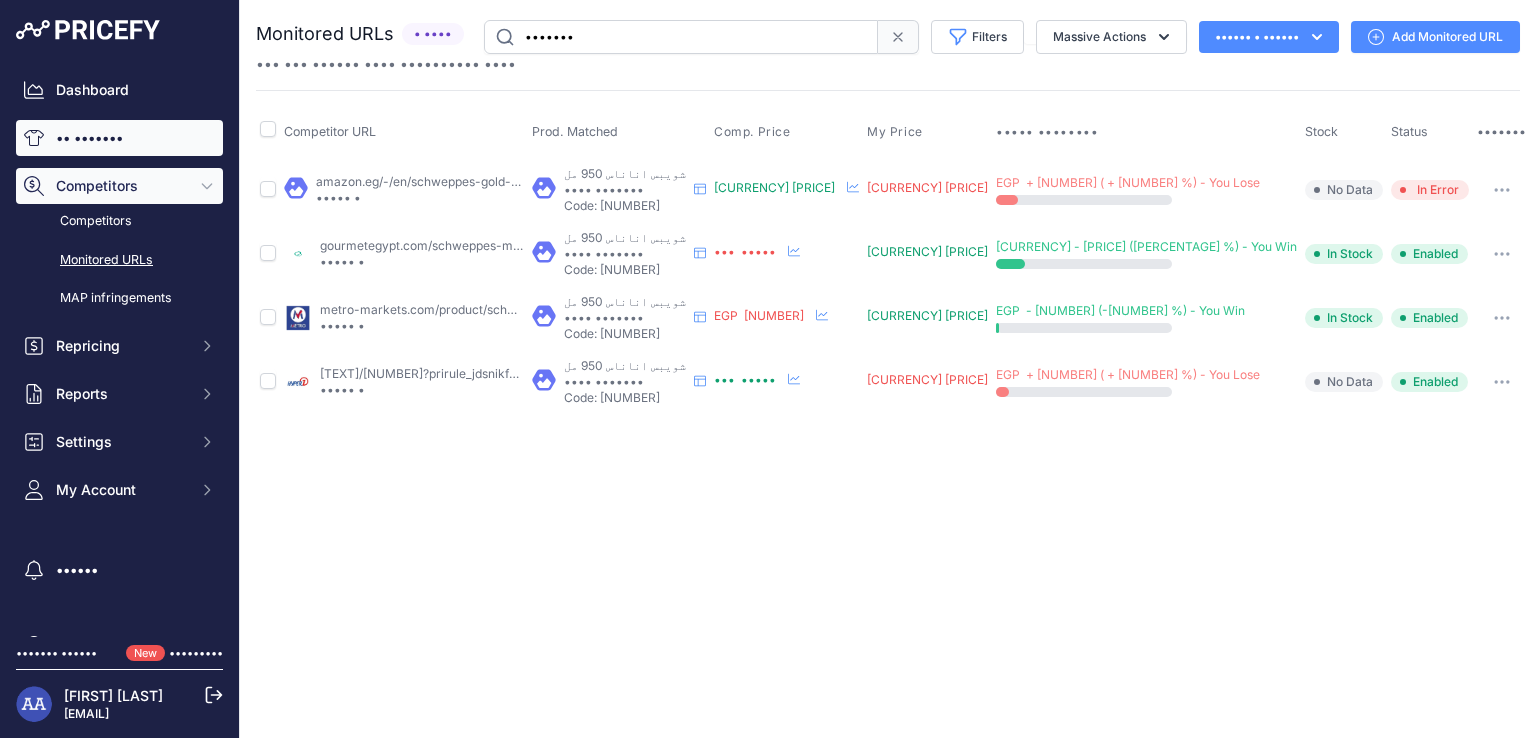 click on "My Catalog" at bounding box center (119, 138) 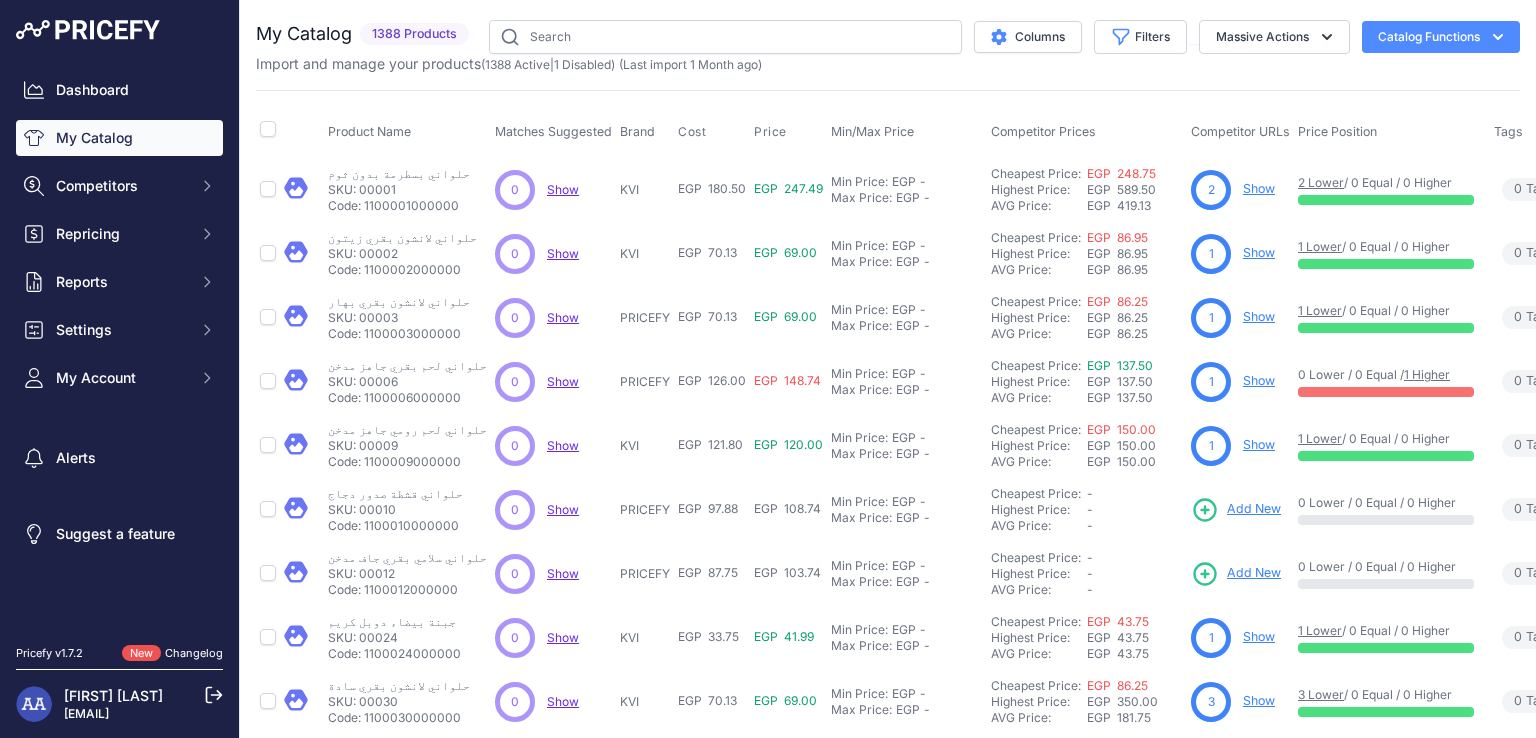 scroll, scrollTop: 0, scrollLeft: 0, axis: both 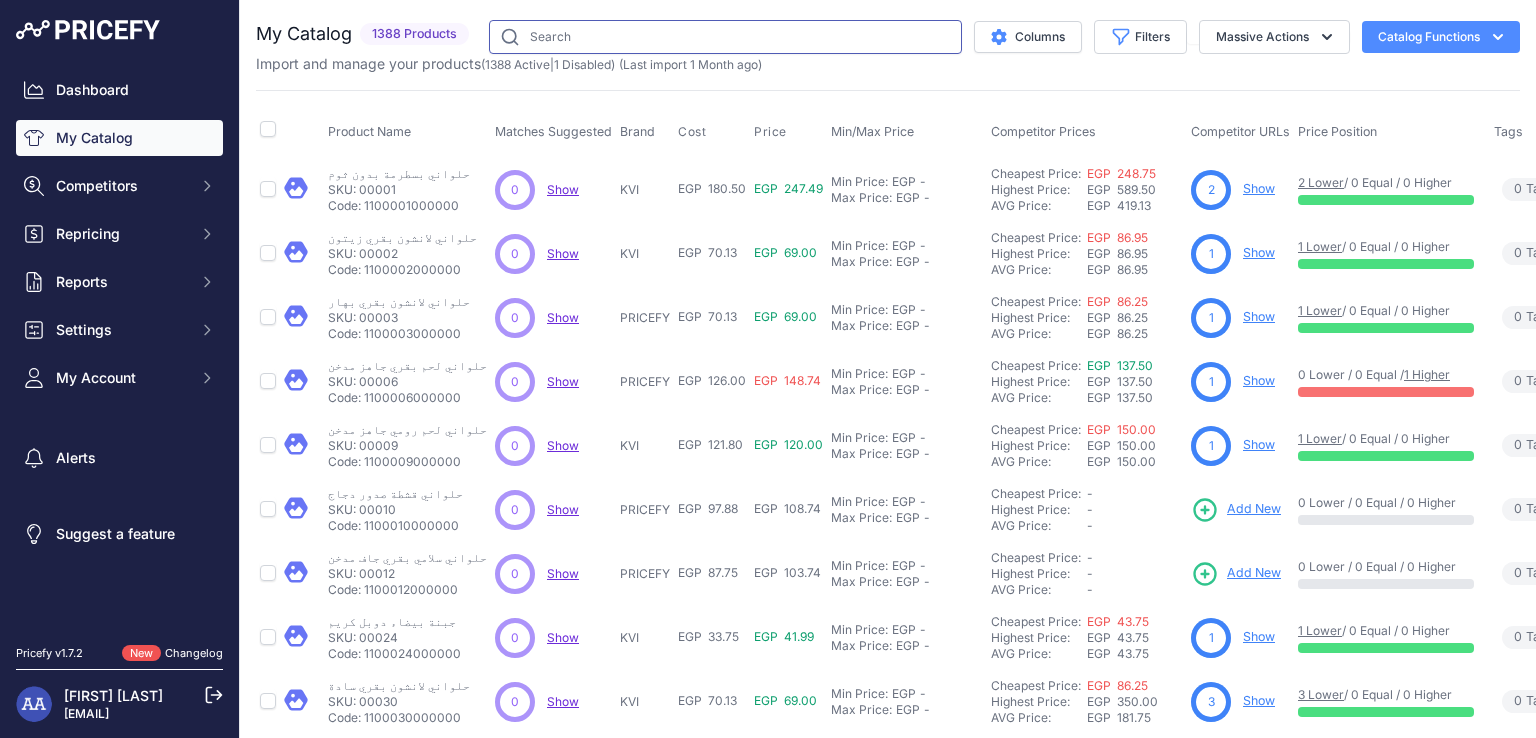 click at bounding box center [725, 37] 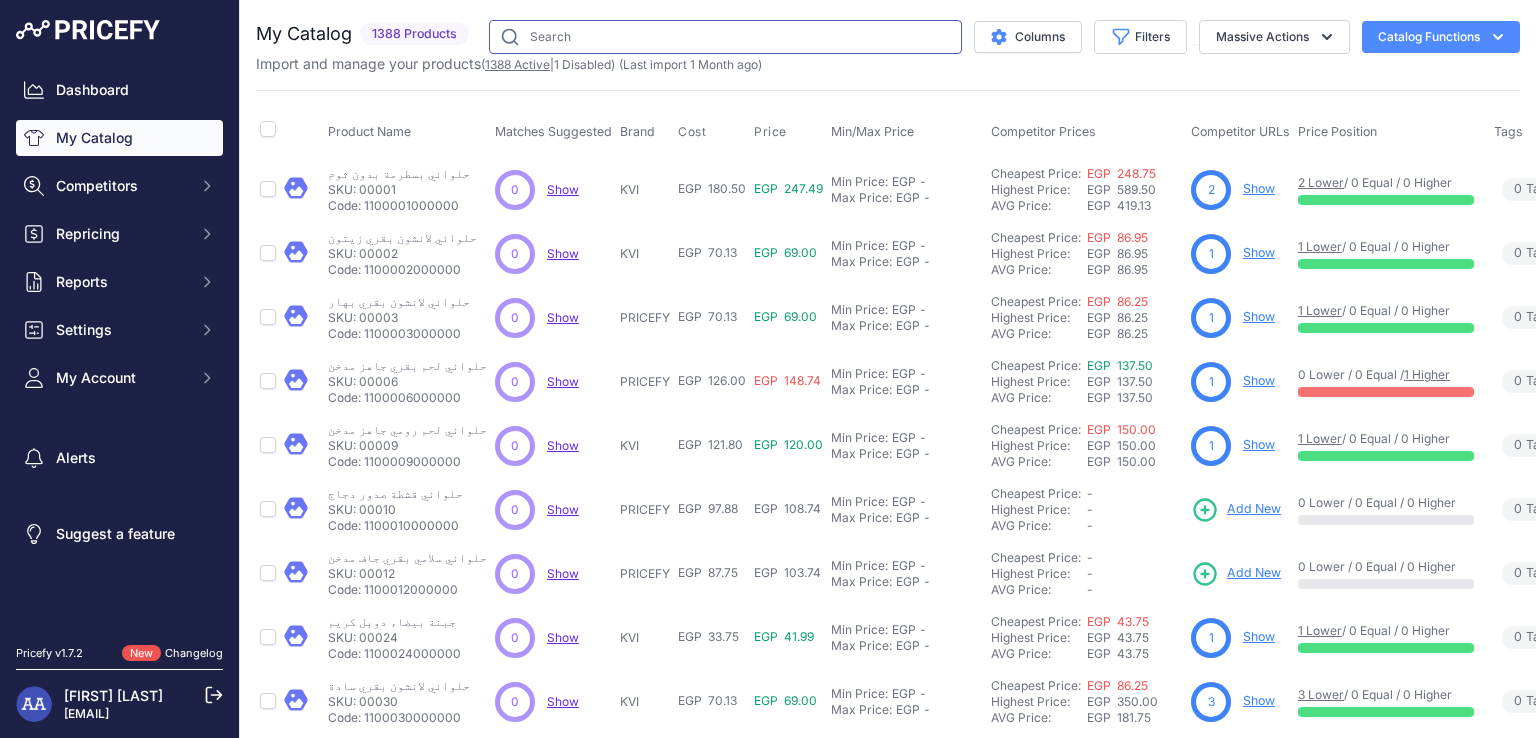paste on "1100001000000" 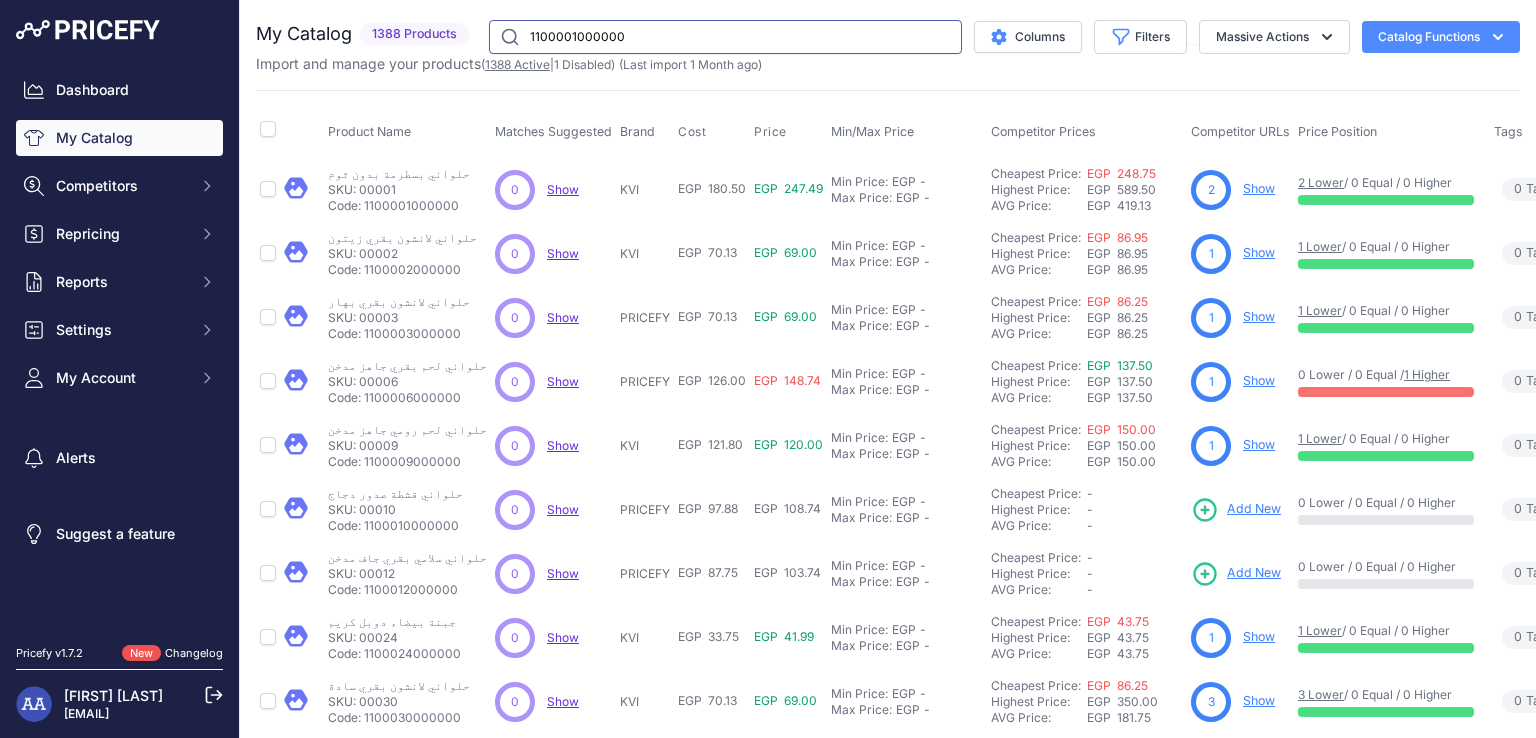 type on "1100001000000" 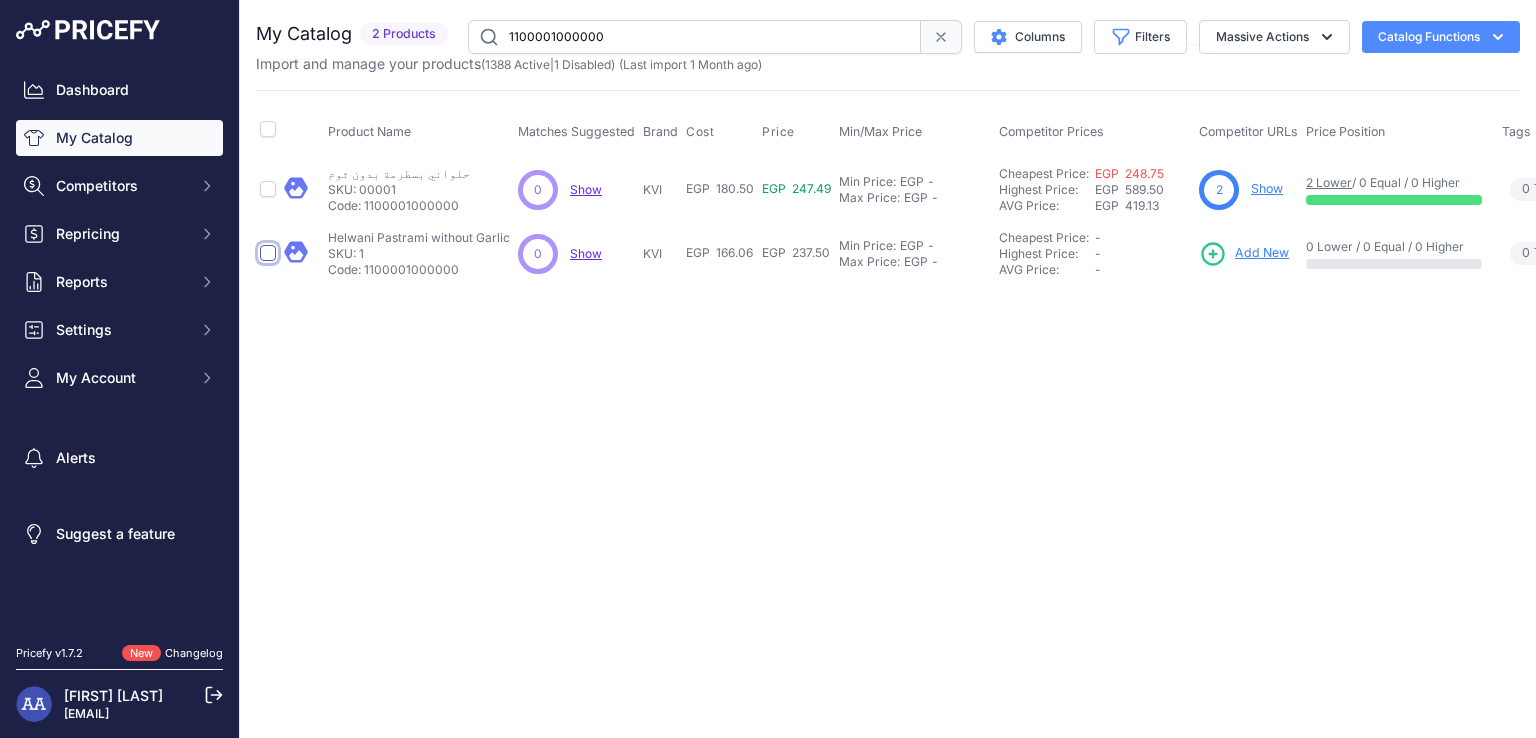 click at bounding box center (268, 253) 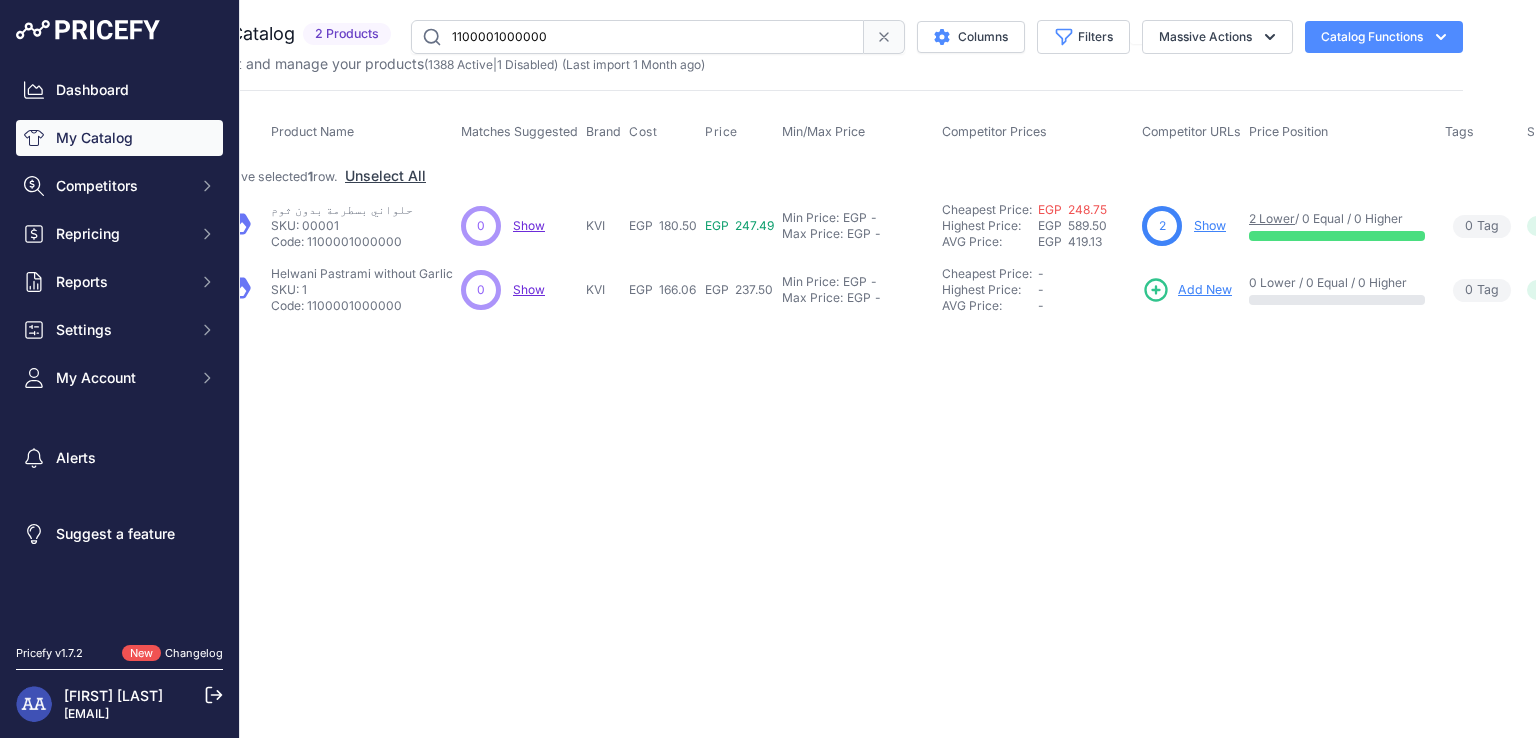 scroll, scrollTop: 0, scrollLeft: 169, axis: horizontal 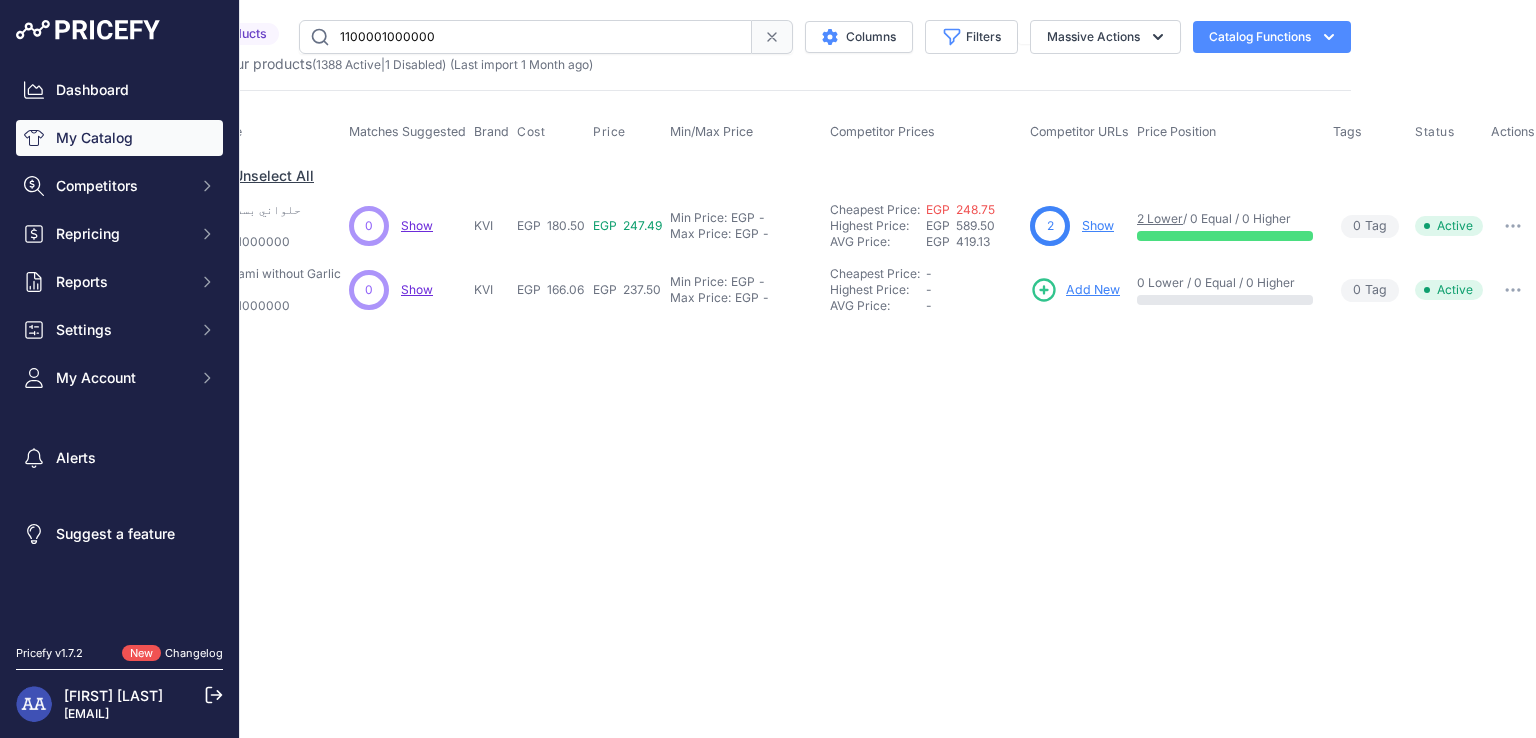 click at bounding box center (1513, 290) 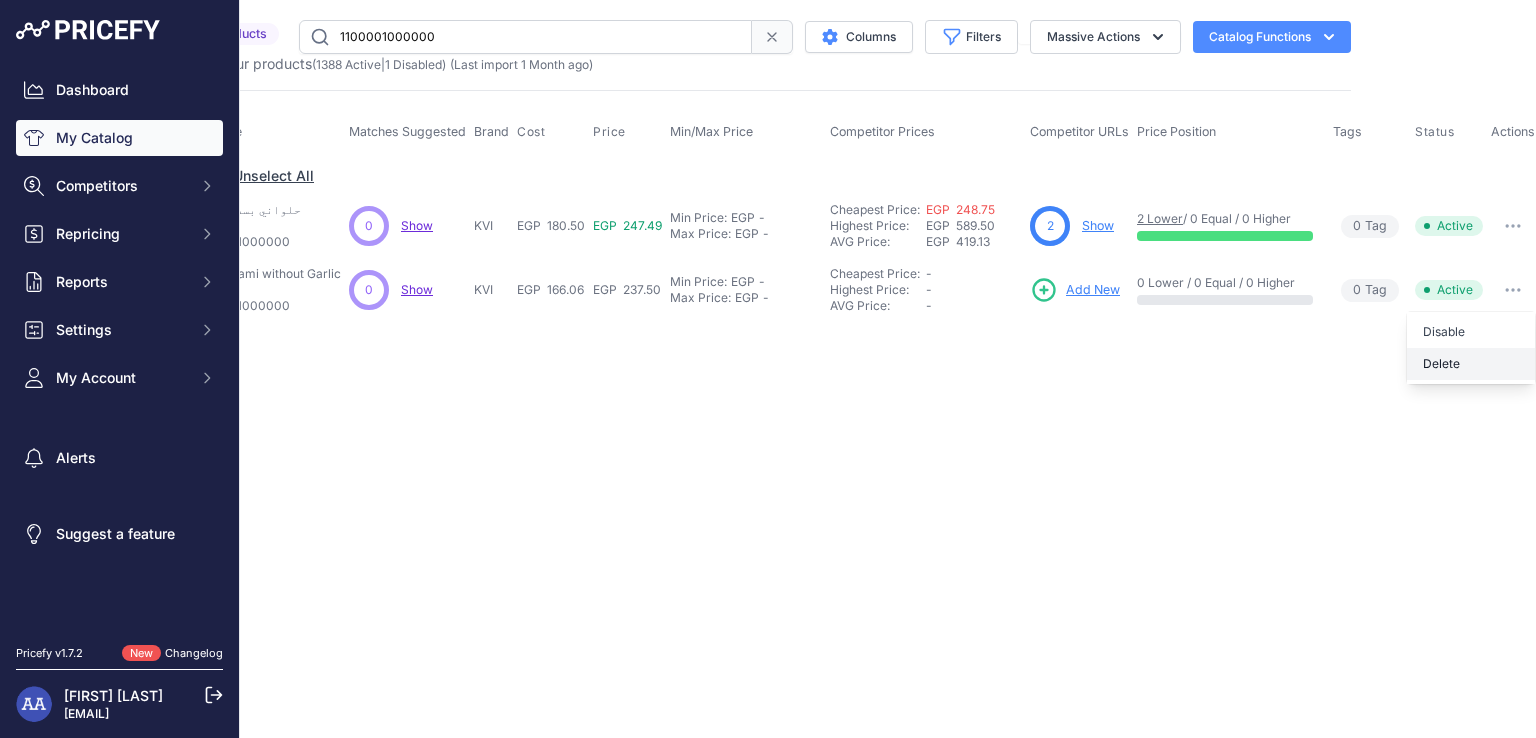 click on "Delete" at bounding box center [1471, 364] 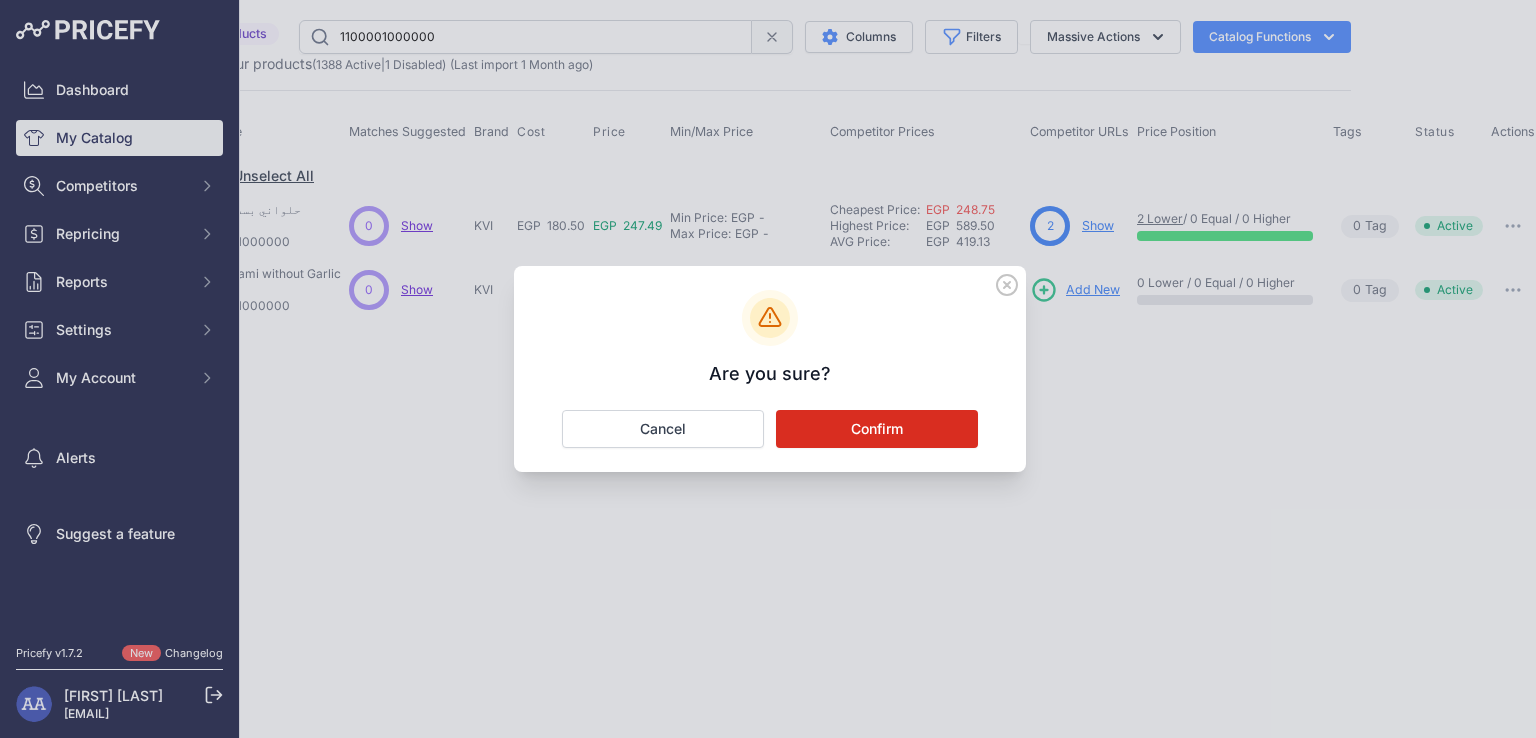 click on "Confirm" at bounding box center (877, 429) 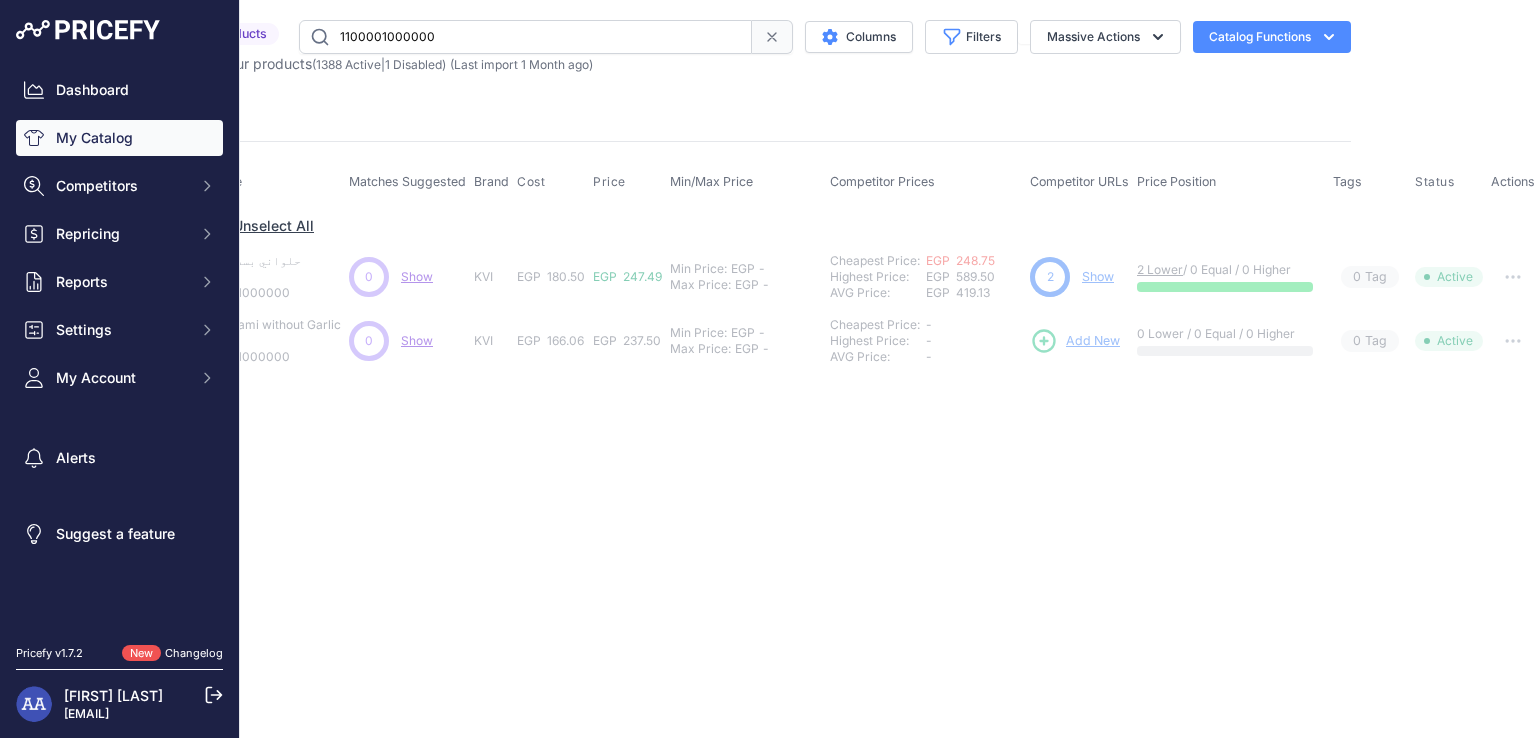 scroll, scrollTop: 0, scrollLeft: 0, axis: both 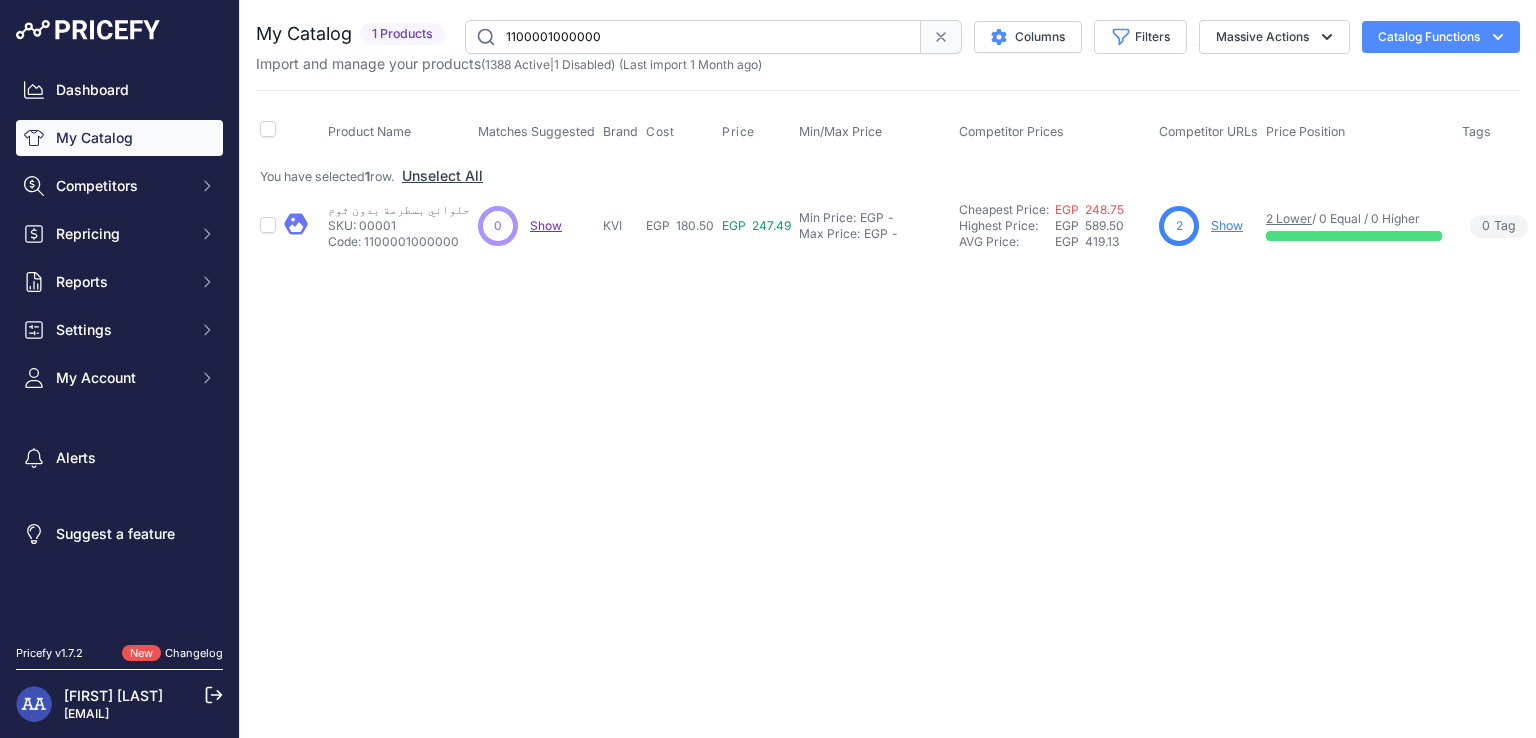 click on "Show" at bounding box center [1227, 225] 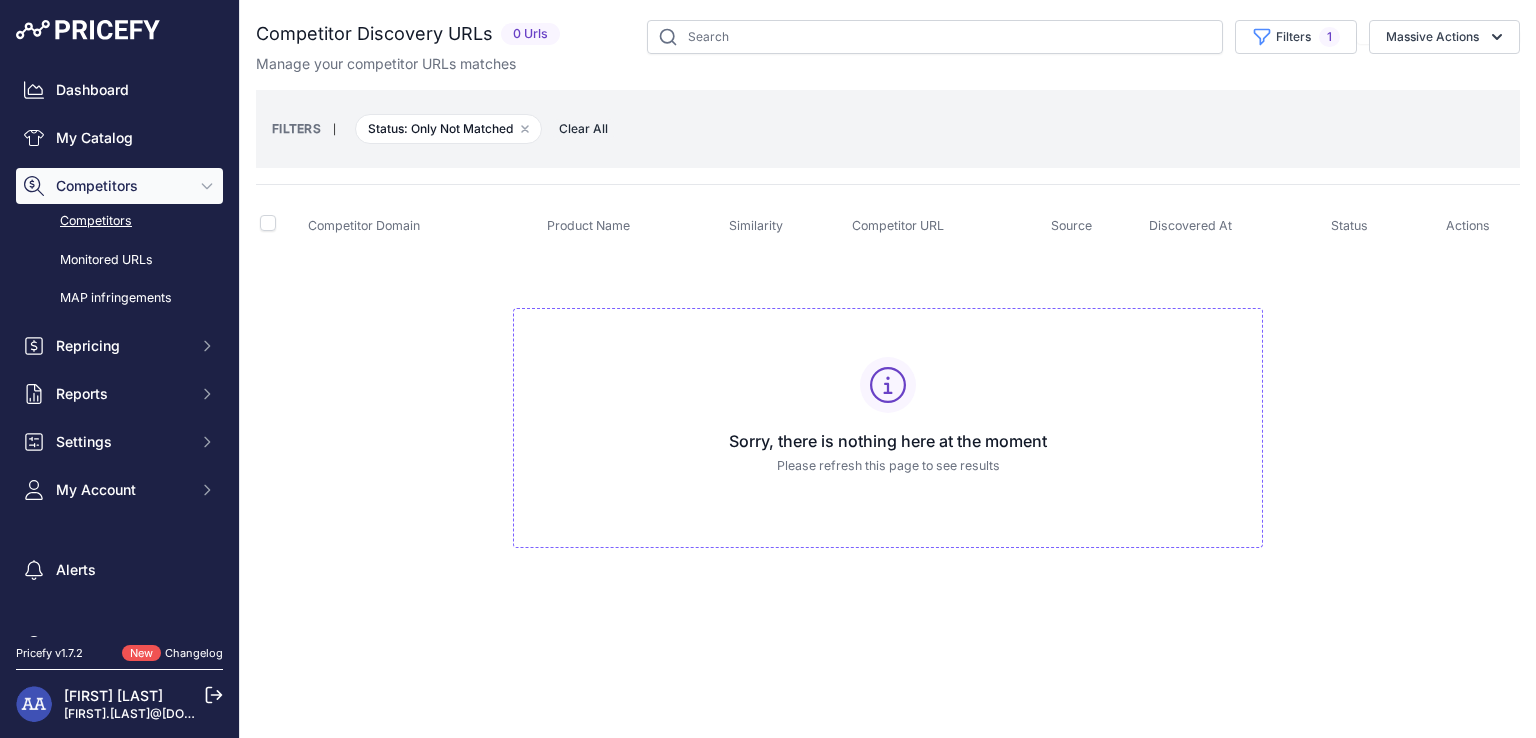 scroll, scrollTop: 0, scrollLeft: 0, axis: both 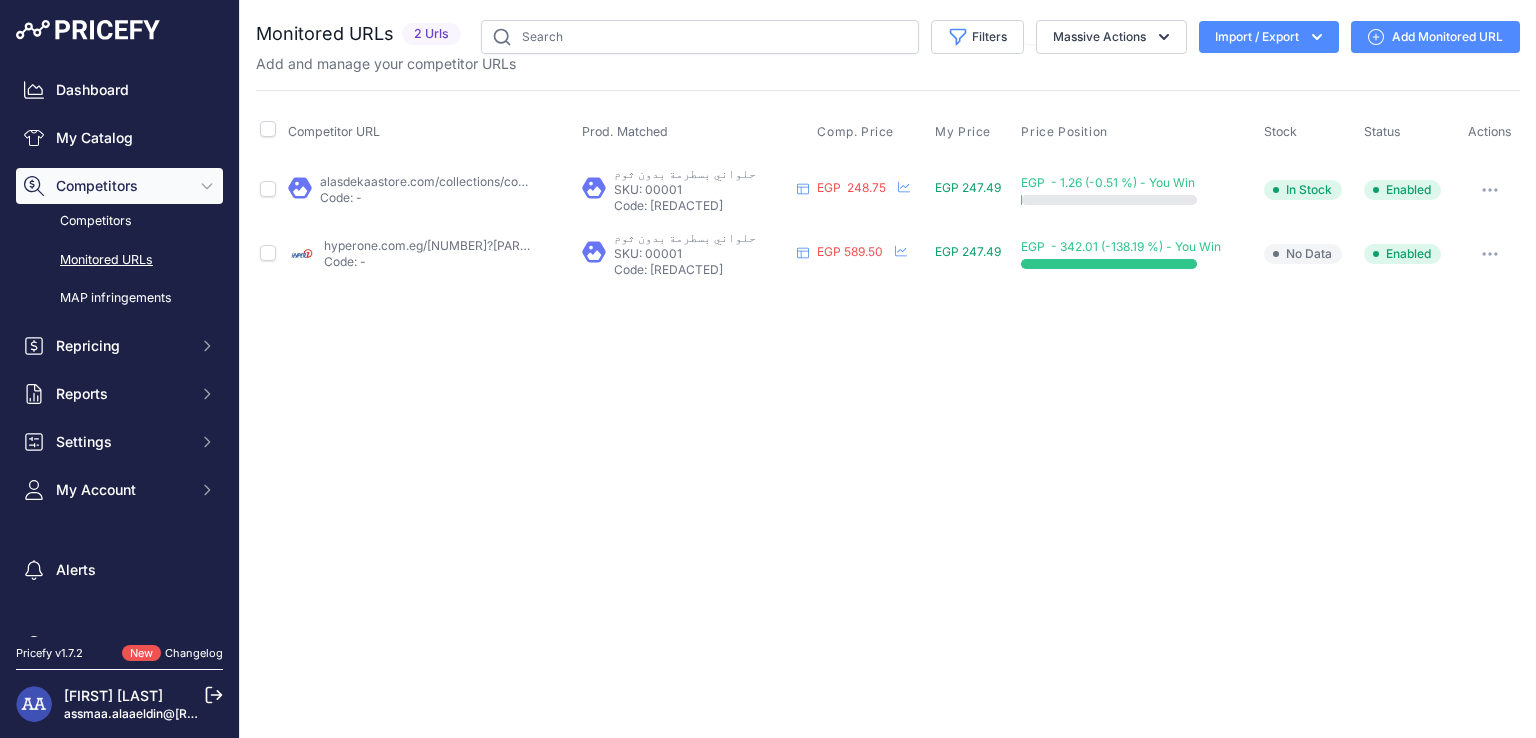click on "hyperone.com.eg/[NUMBER]?[PARAM]" at bounding box center (433, 245) 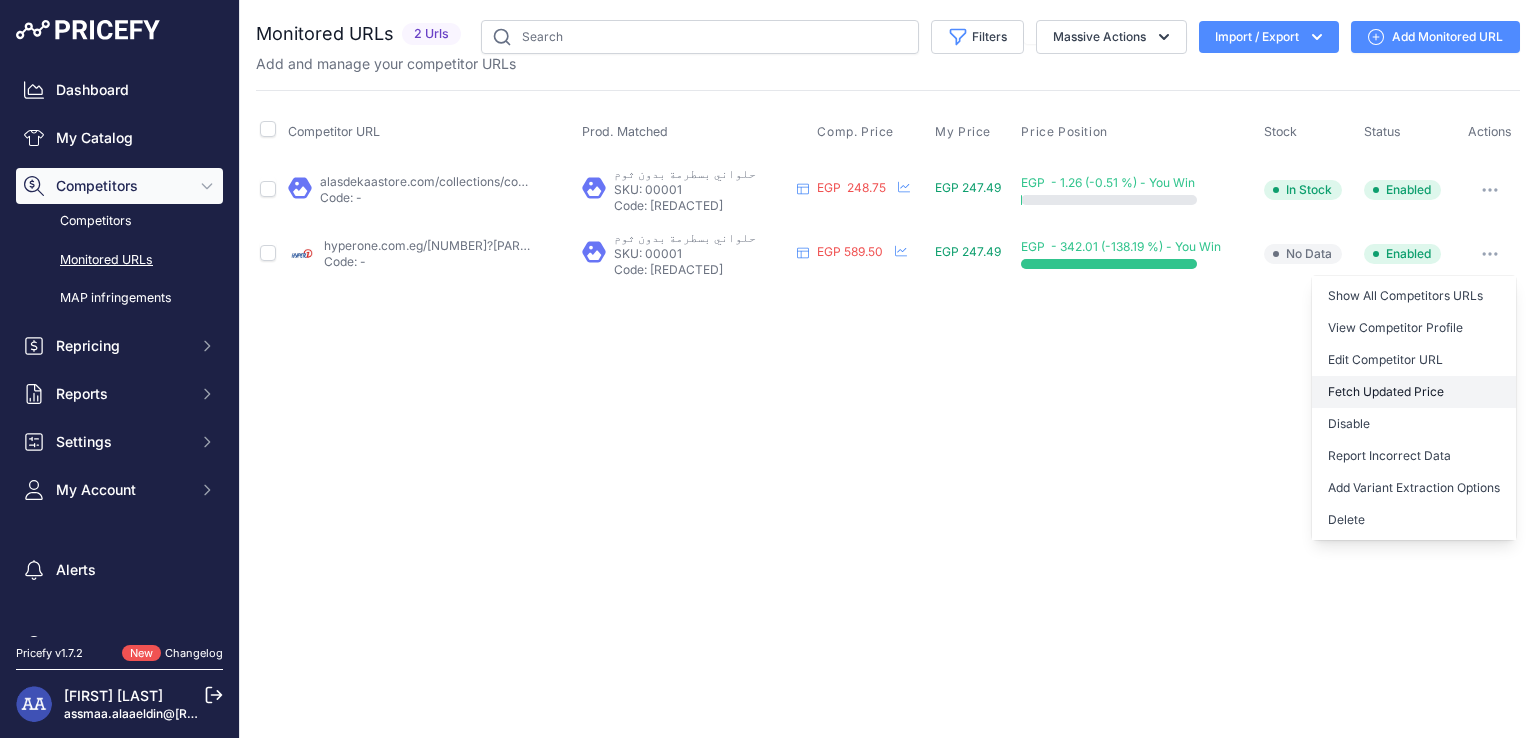 click on "••••• ••••••• •••••" at bounding box center (1414, 392) 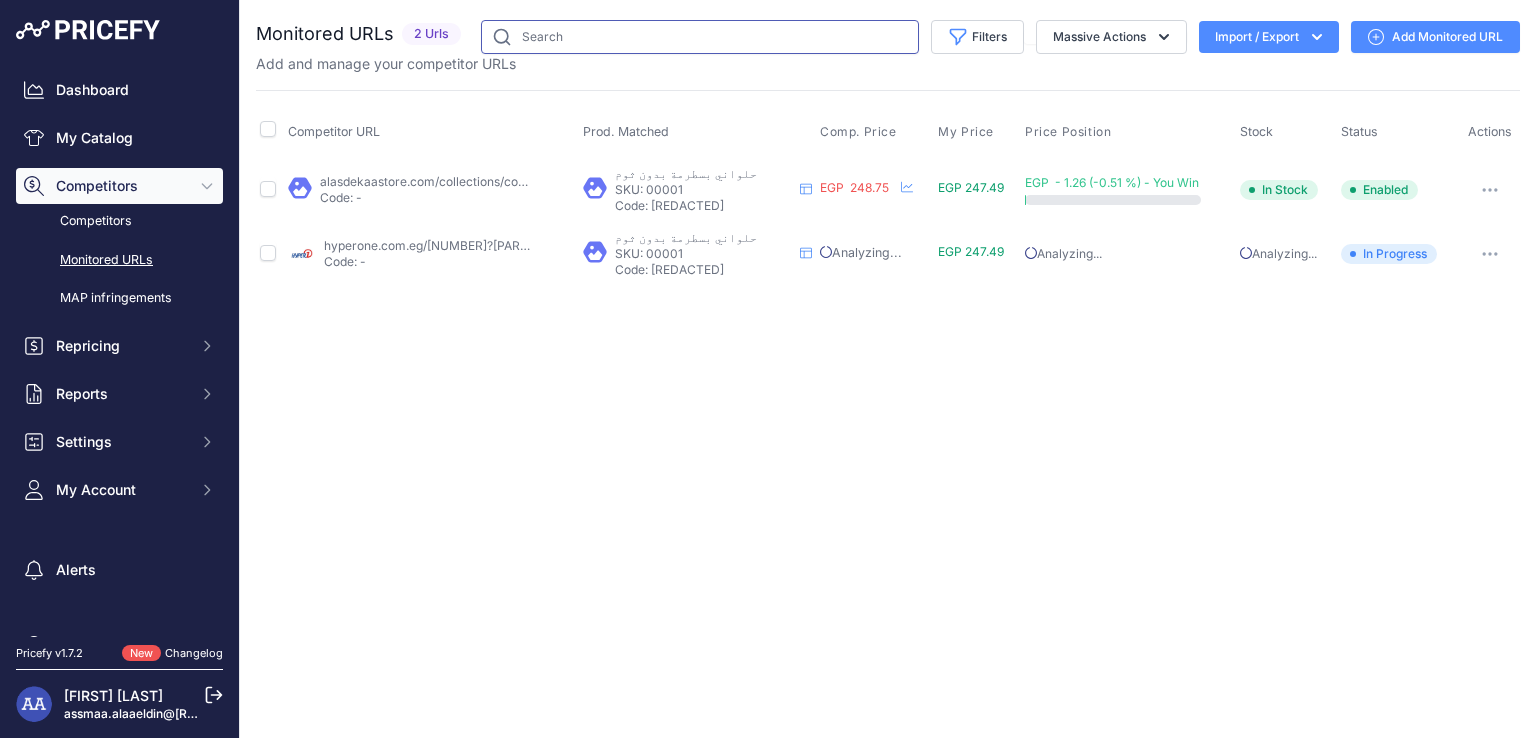 click at bounding box center [700, 37] 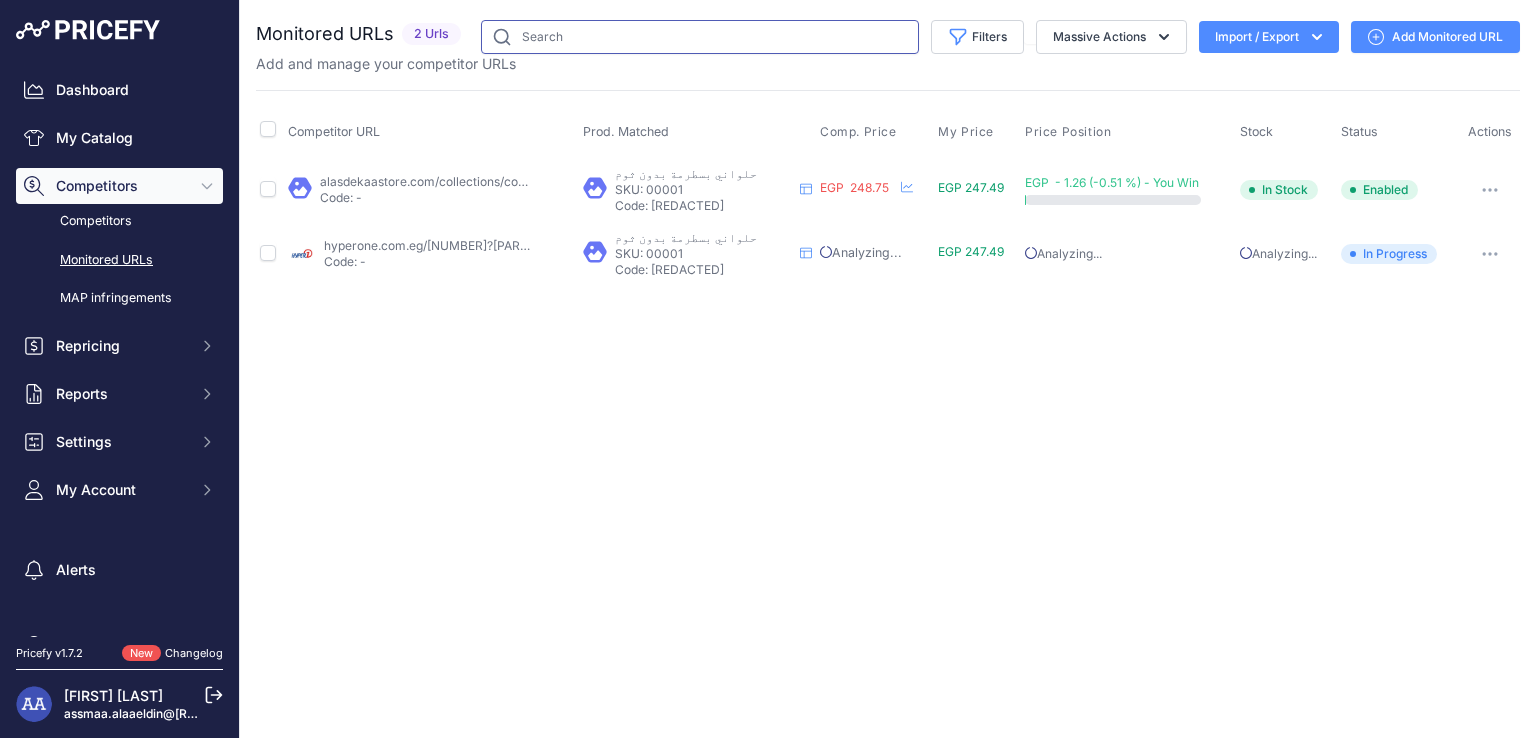 paste on "1008657" 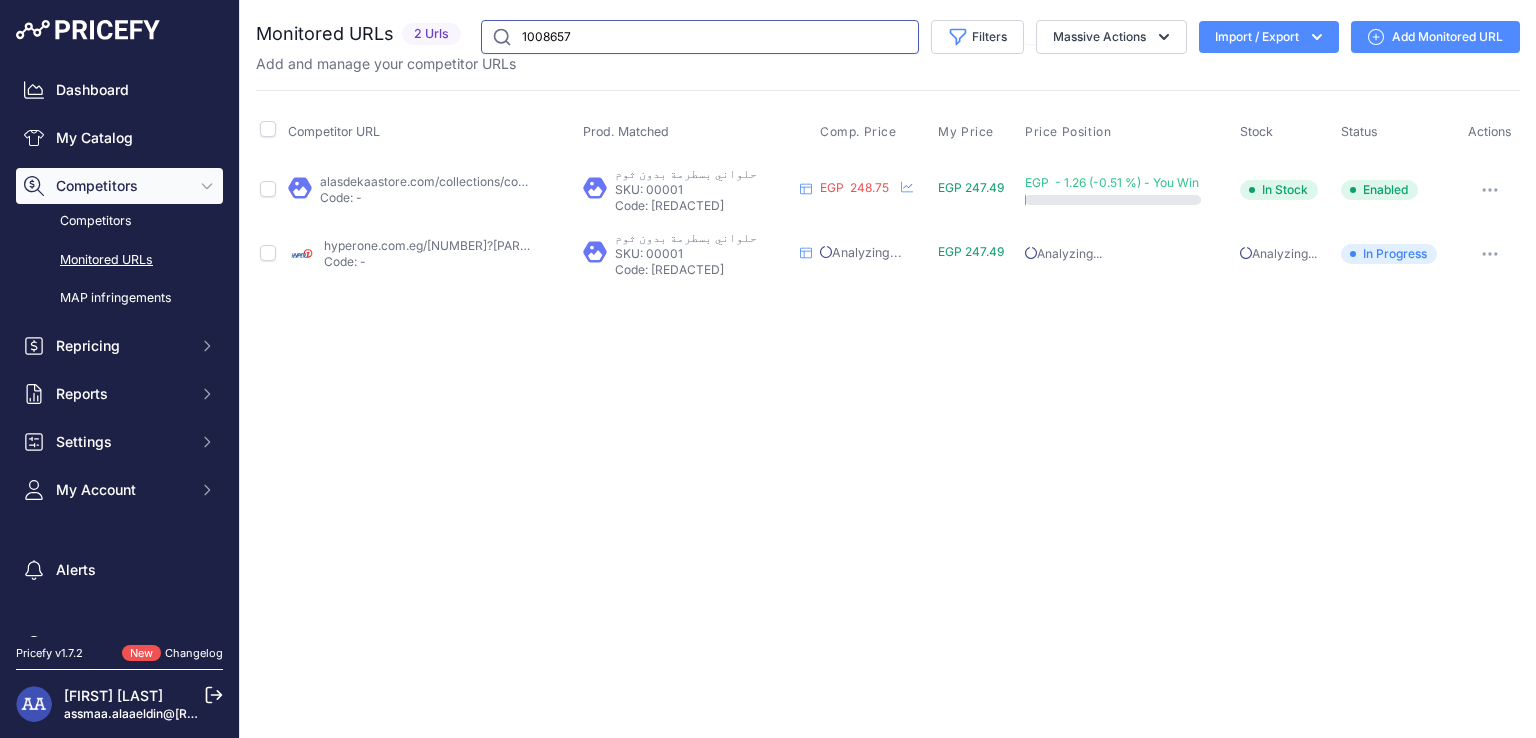 type on "1008657" 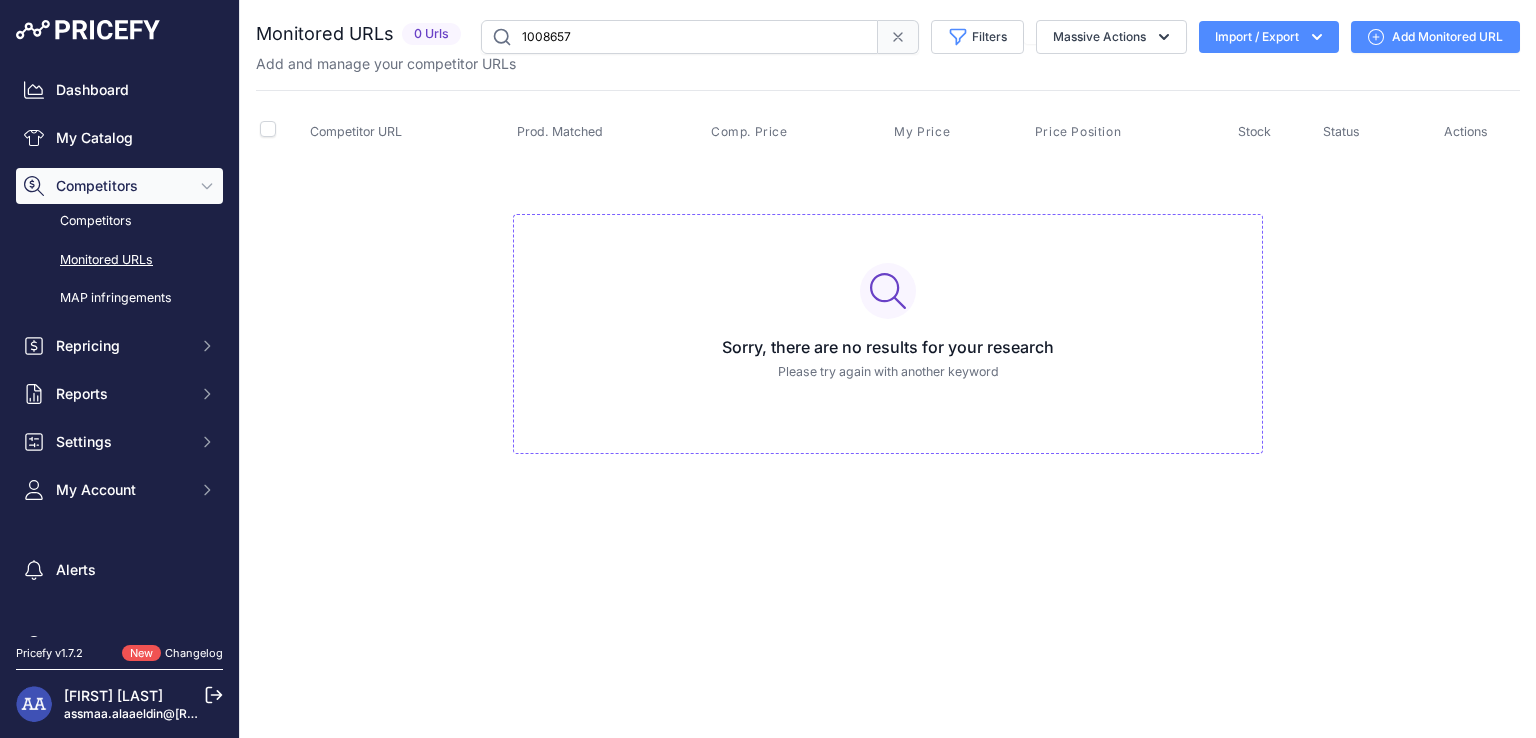 drag, startPoint x: 580, startPoint y: 37, endPoint x: 484, endPoint y: 41, distance: 96.0833 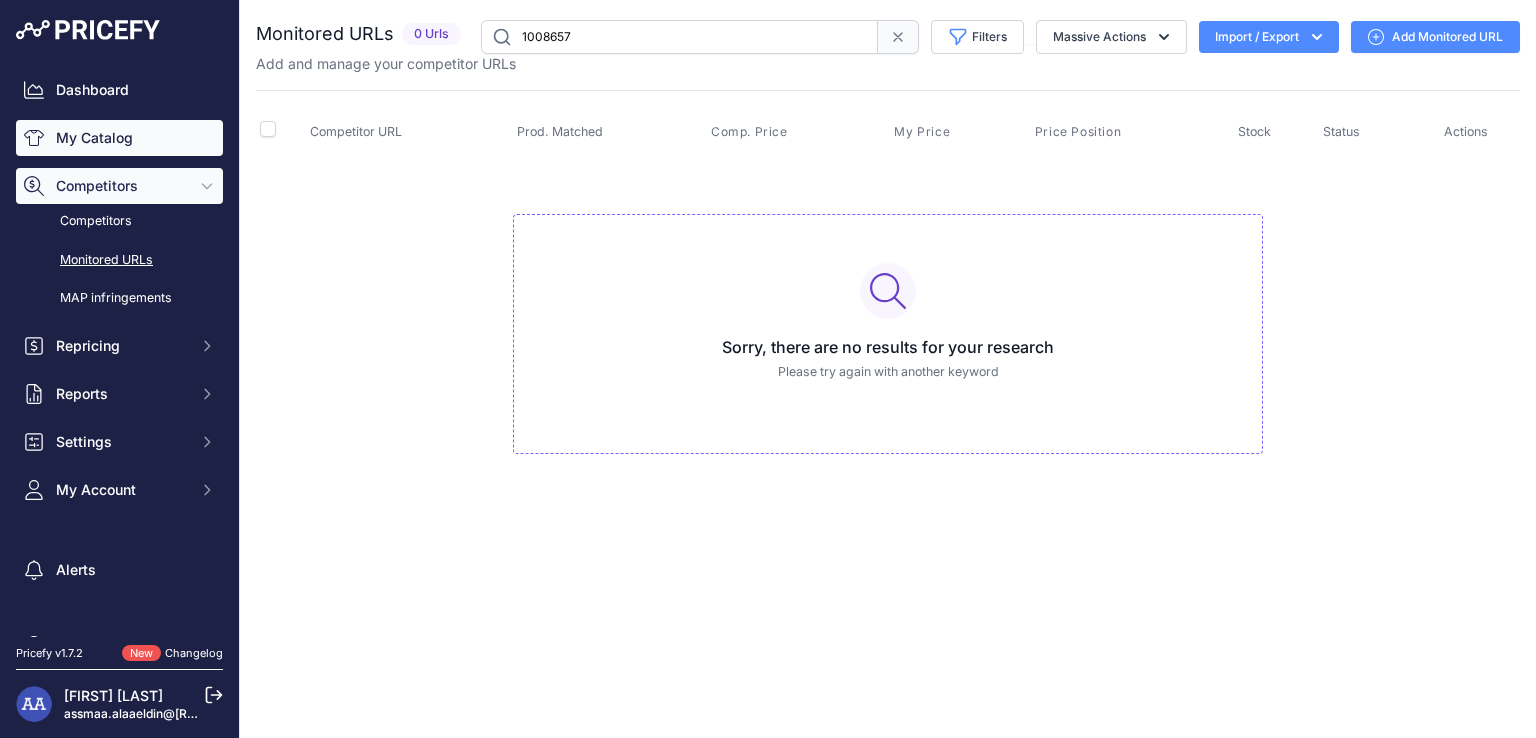 click on "•• •••••••" at bounding box center [119, 138] 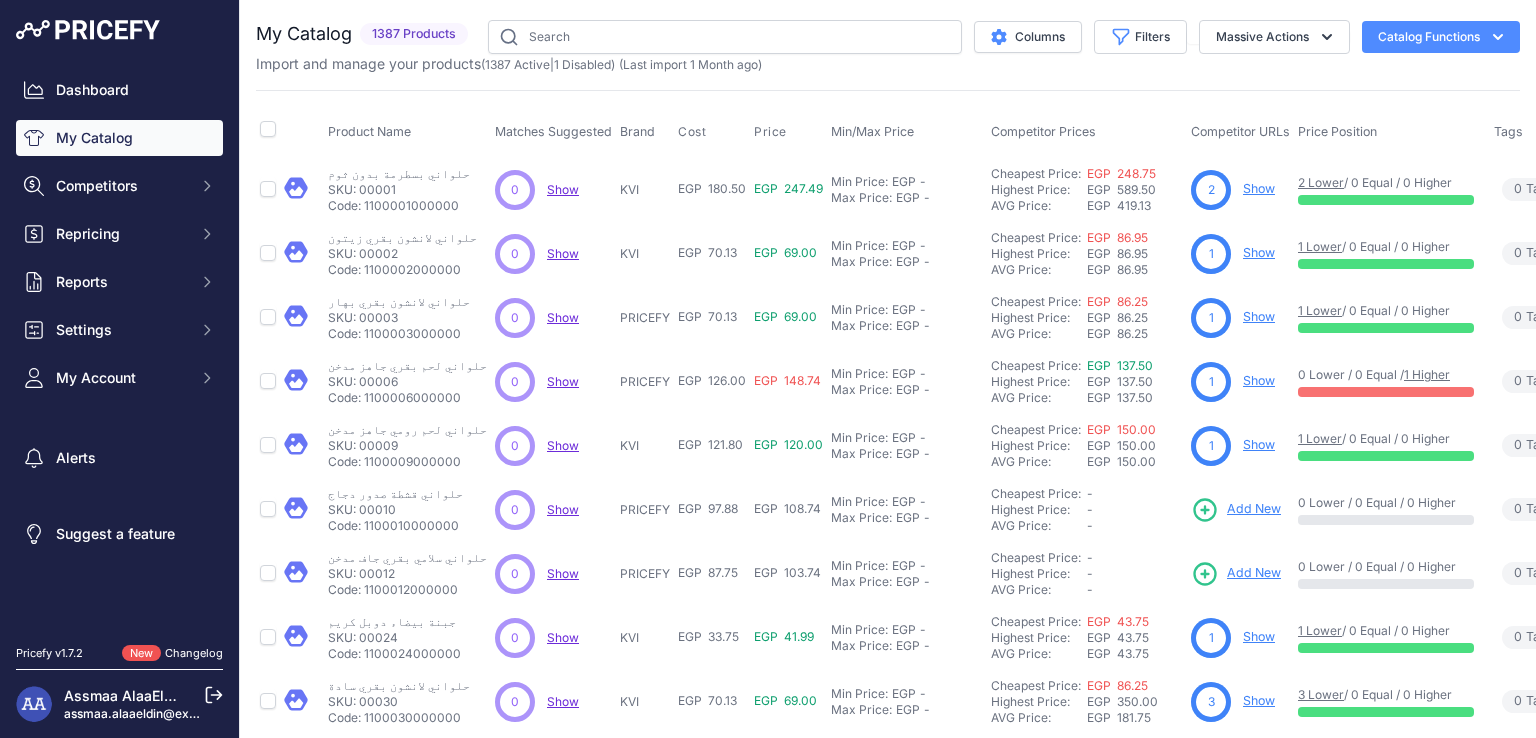 scroll, scrollTop: 0, scrollLeft: 0, axis: both 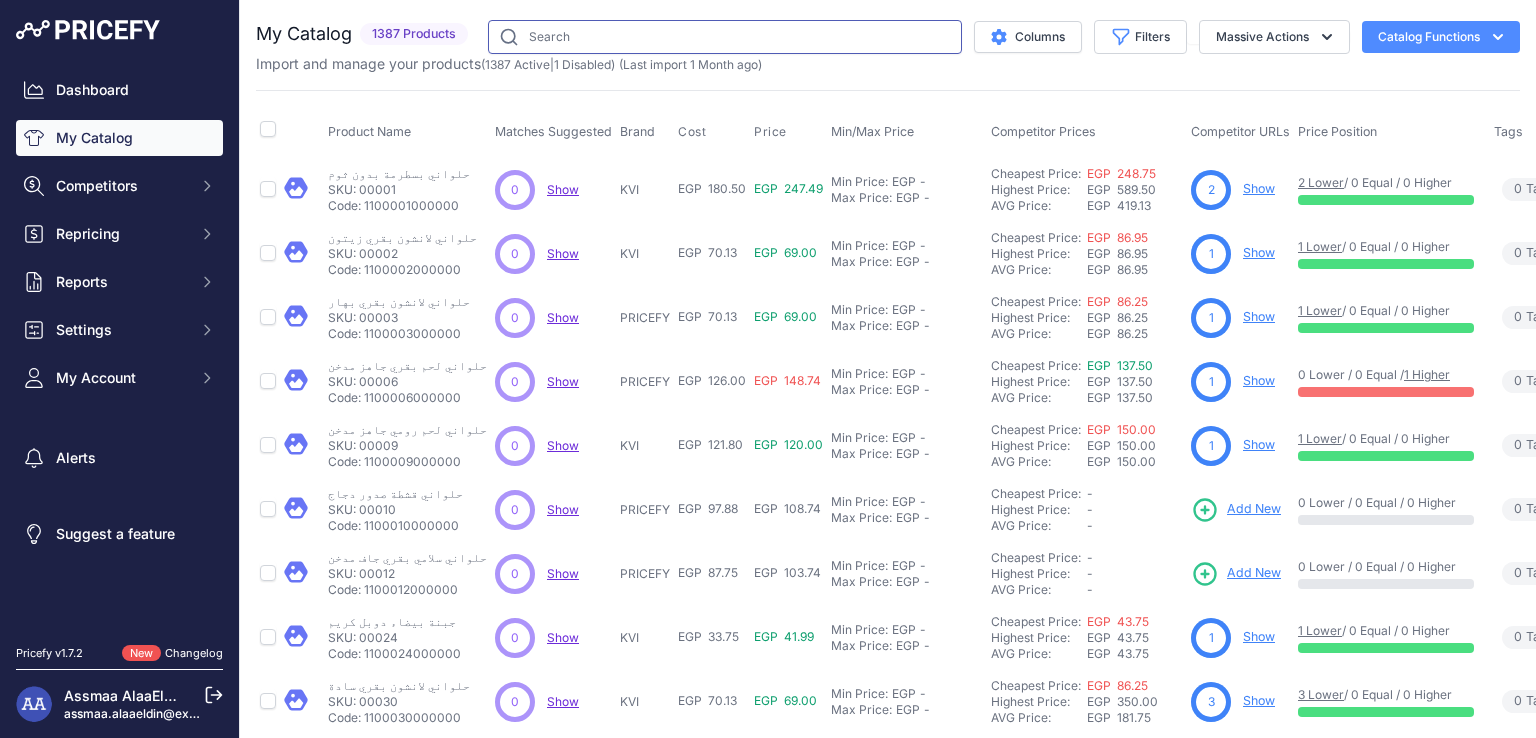 drag, startPoint x: 0, startPoint y: 0, endPoint x: 591, endPoint y: 48, distance: 592.94604 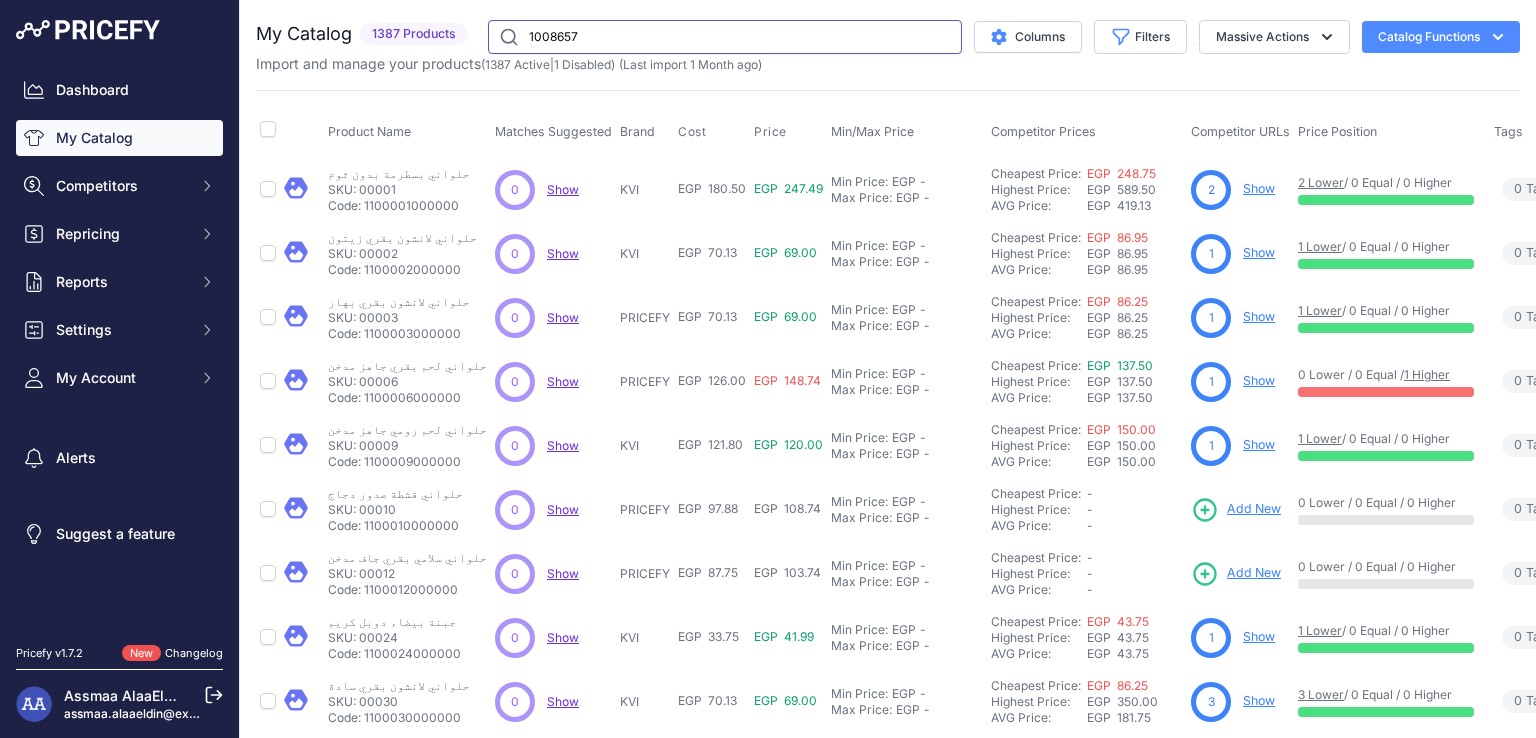 type on "1008657" 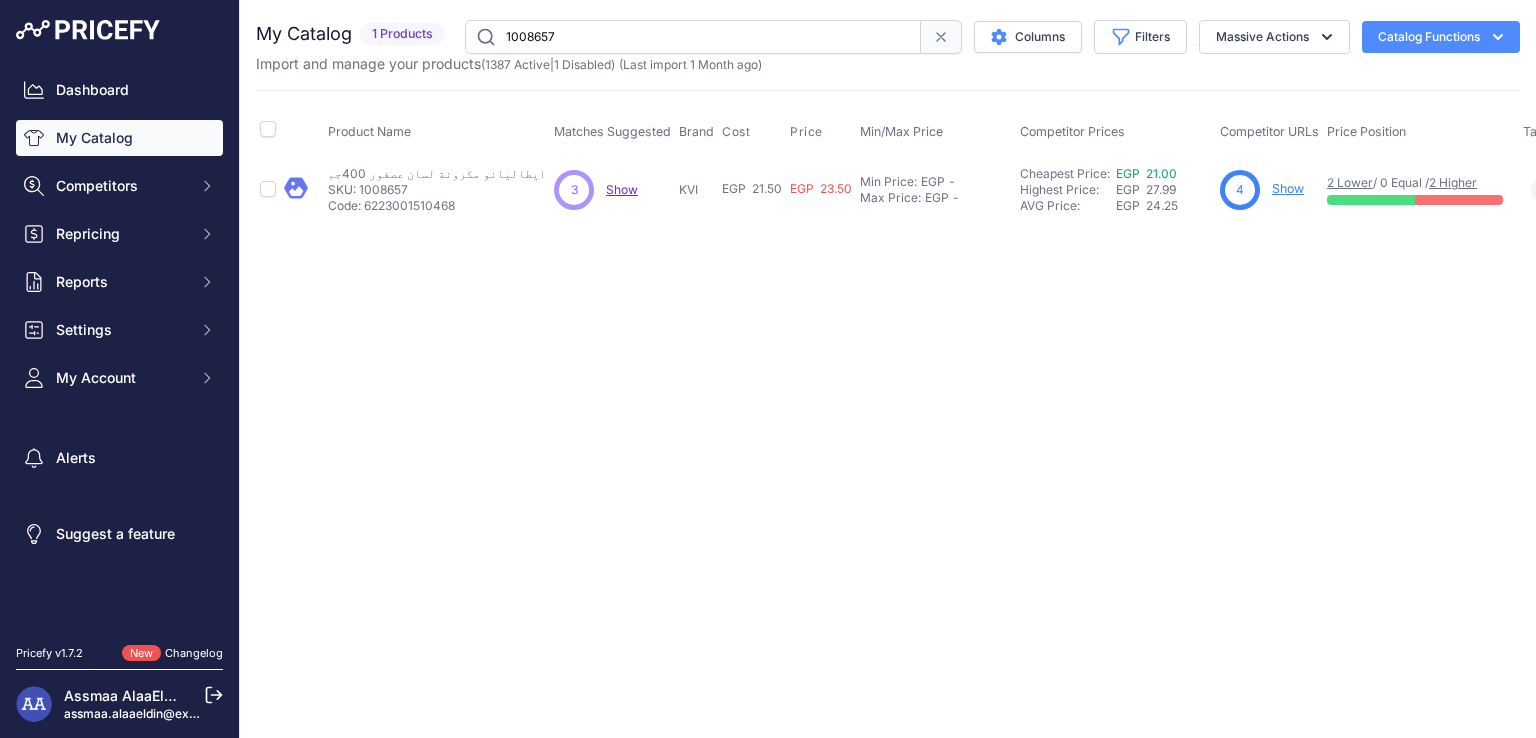 click on "Show" at bounding box center [622, 189] 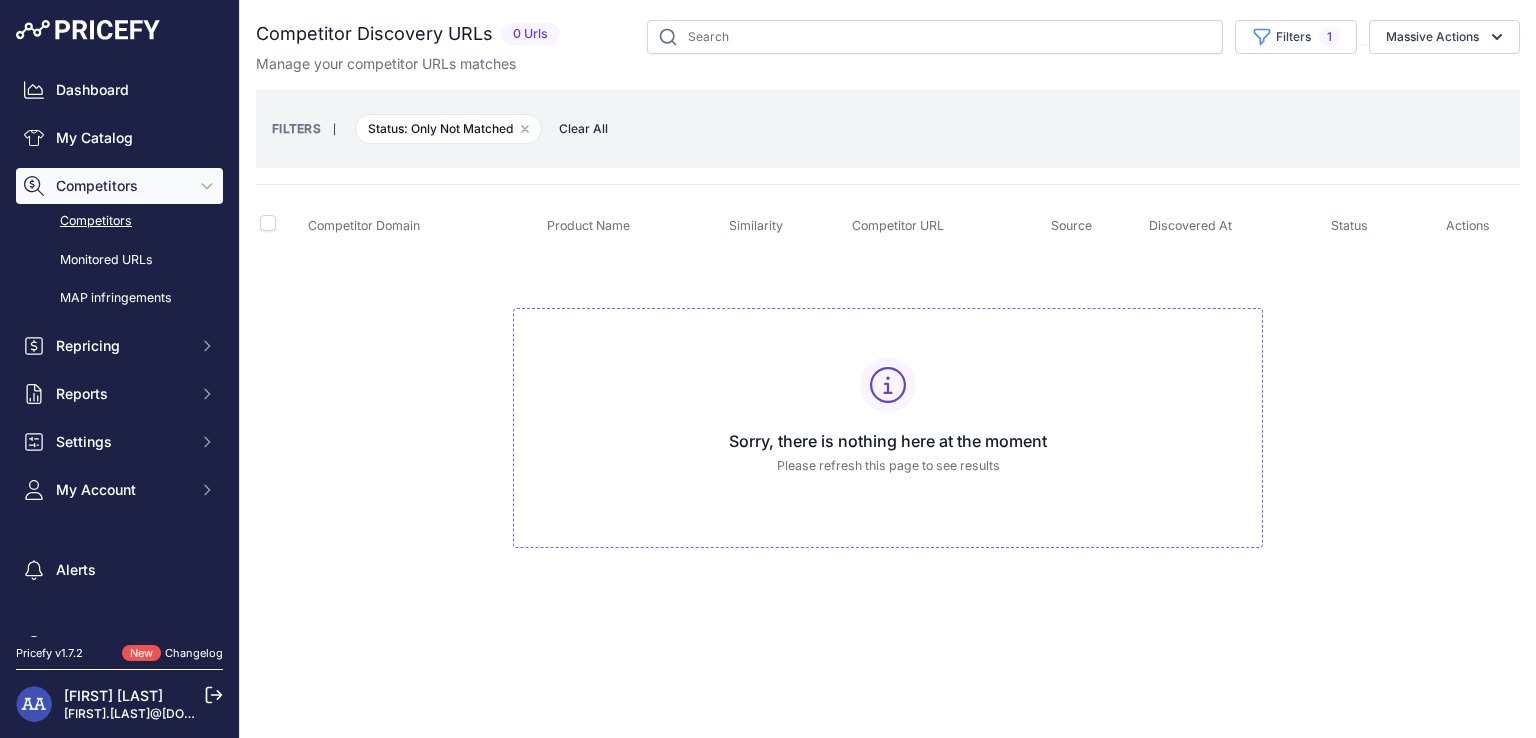 scroll, scrollTop: 0, scrollLeft: 0, axis: both 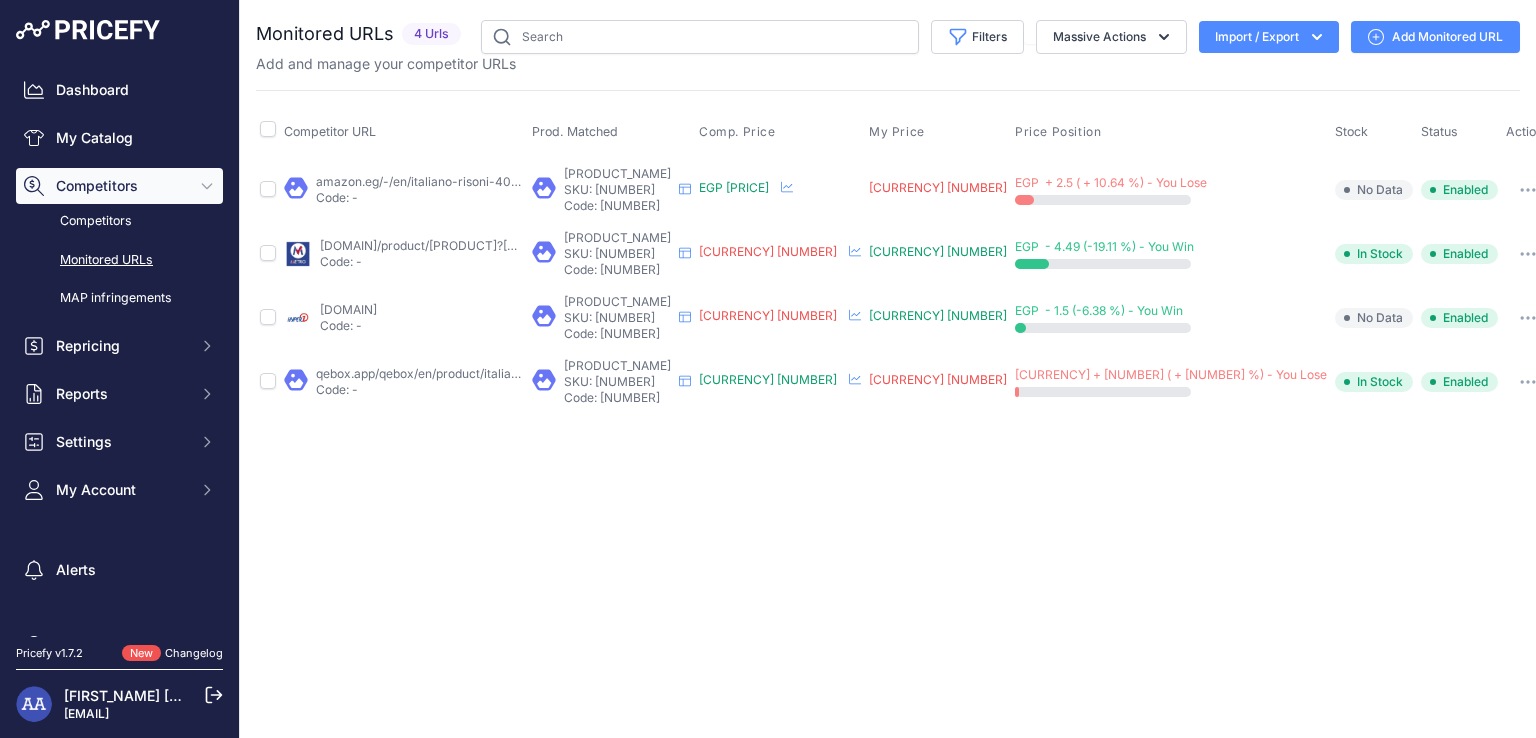 drag, startPoint x: 639, startPoint y: 205, endPoint x: 733, endPoint y: 197, distance: 94.33981 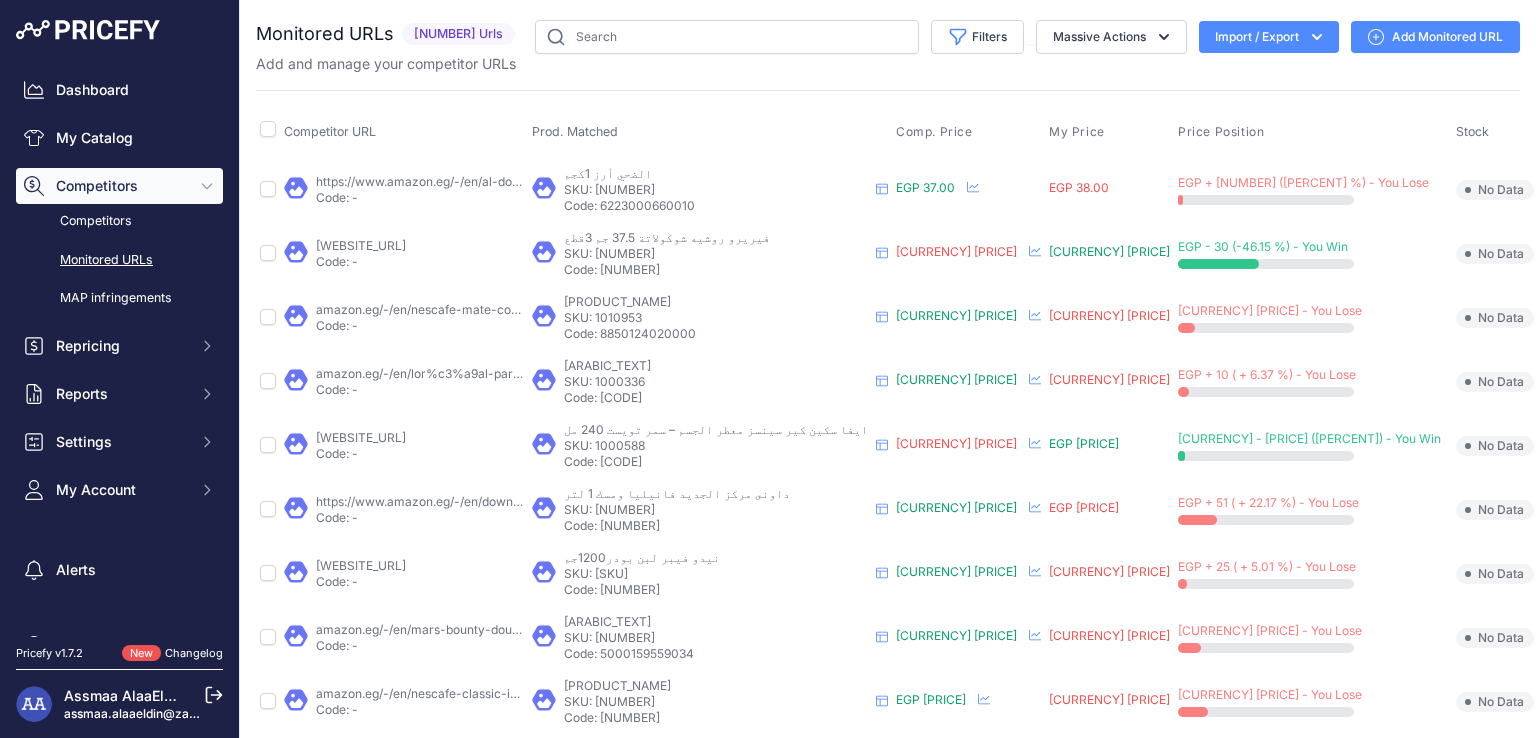 scroll, scrollTop: 0, scrollLeft: 0, axis: both 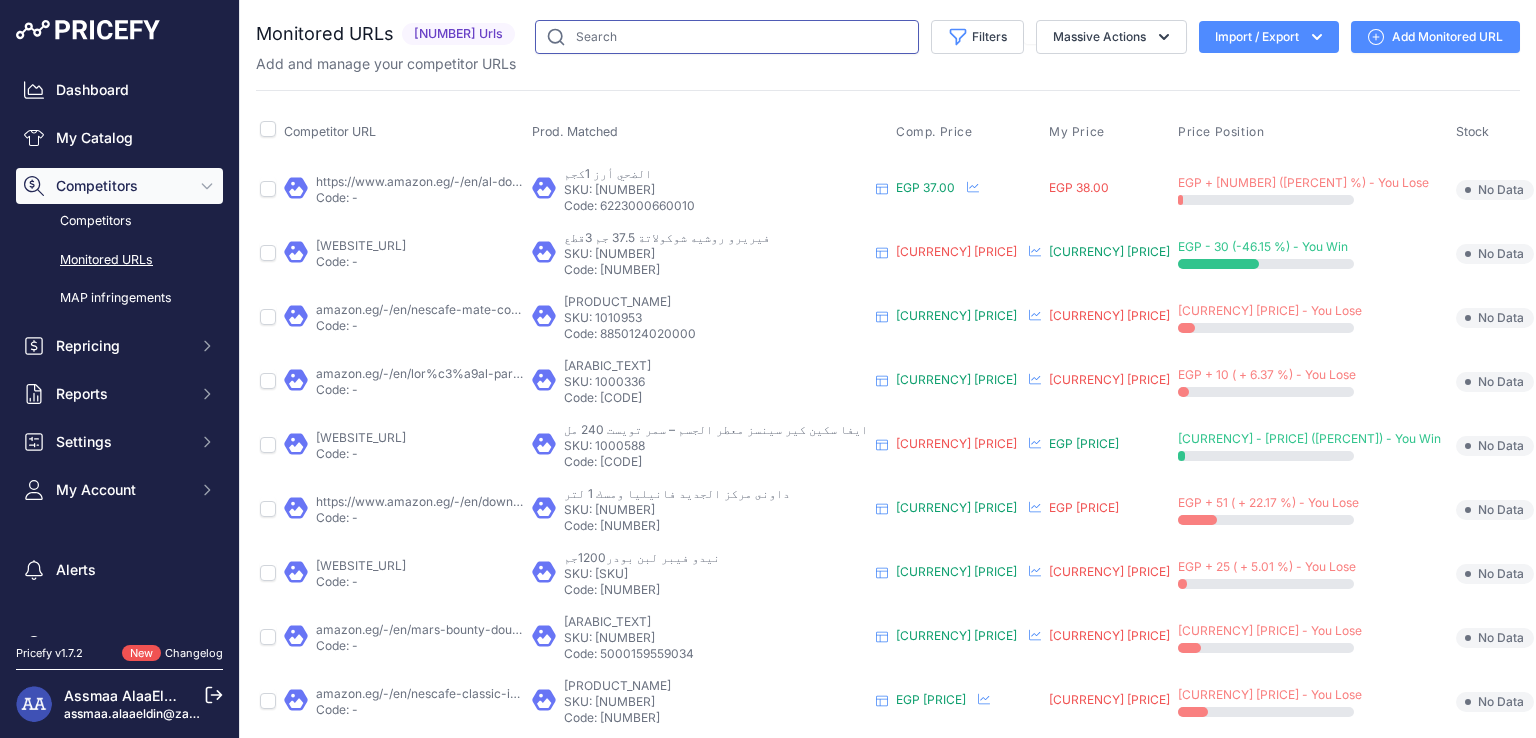 click at bounding box center (727, 37) 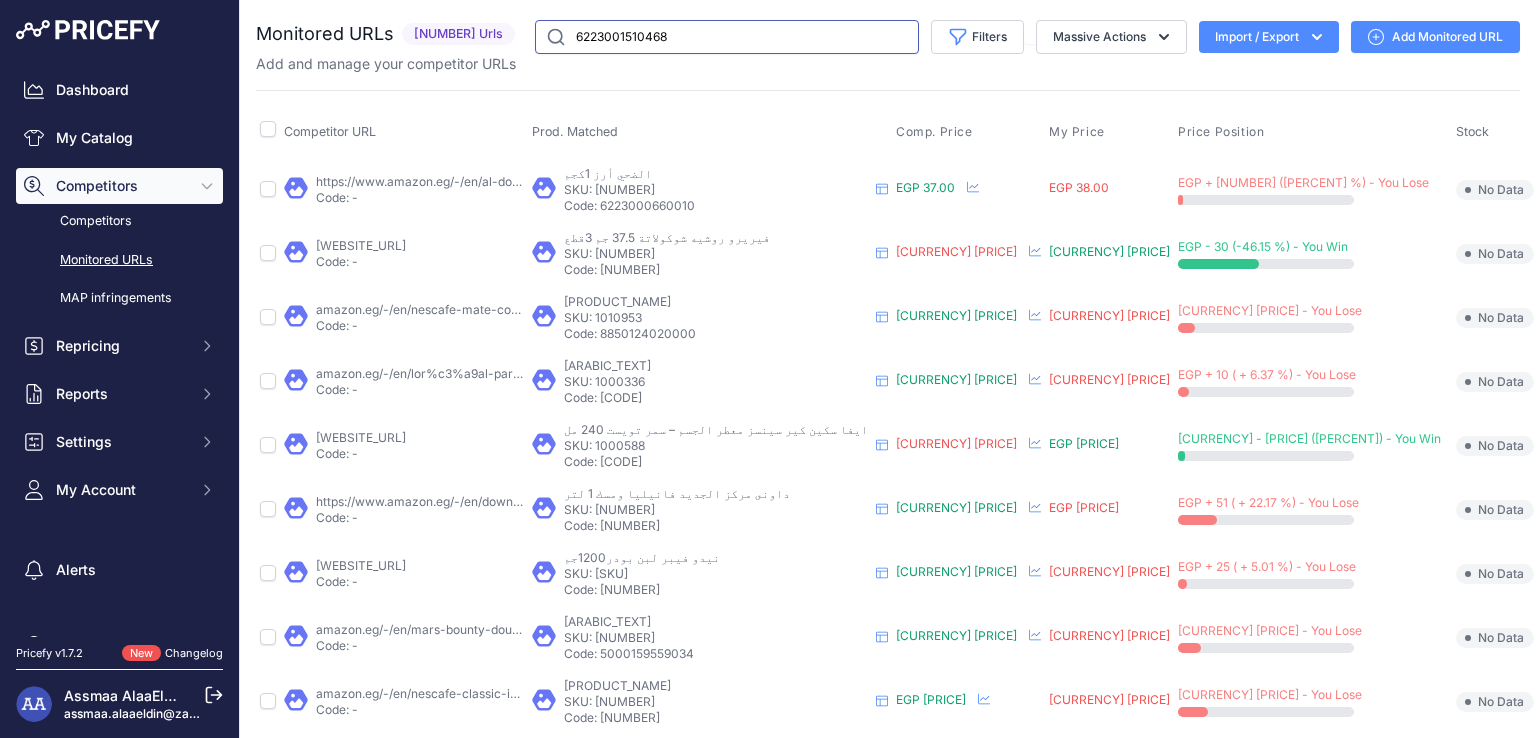 type on "6223001510468" 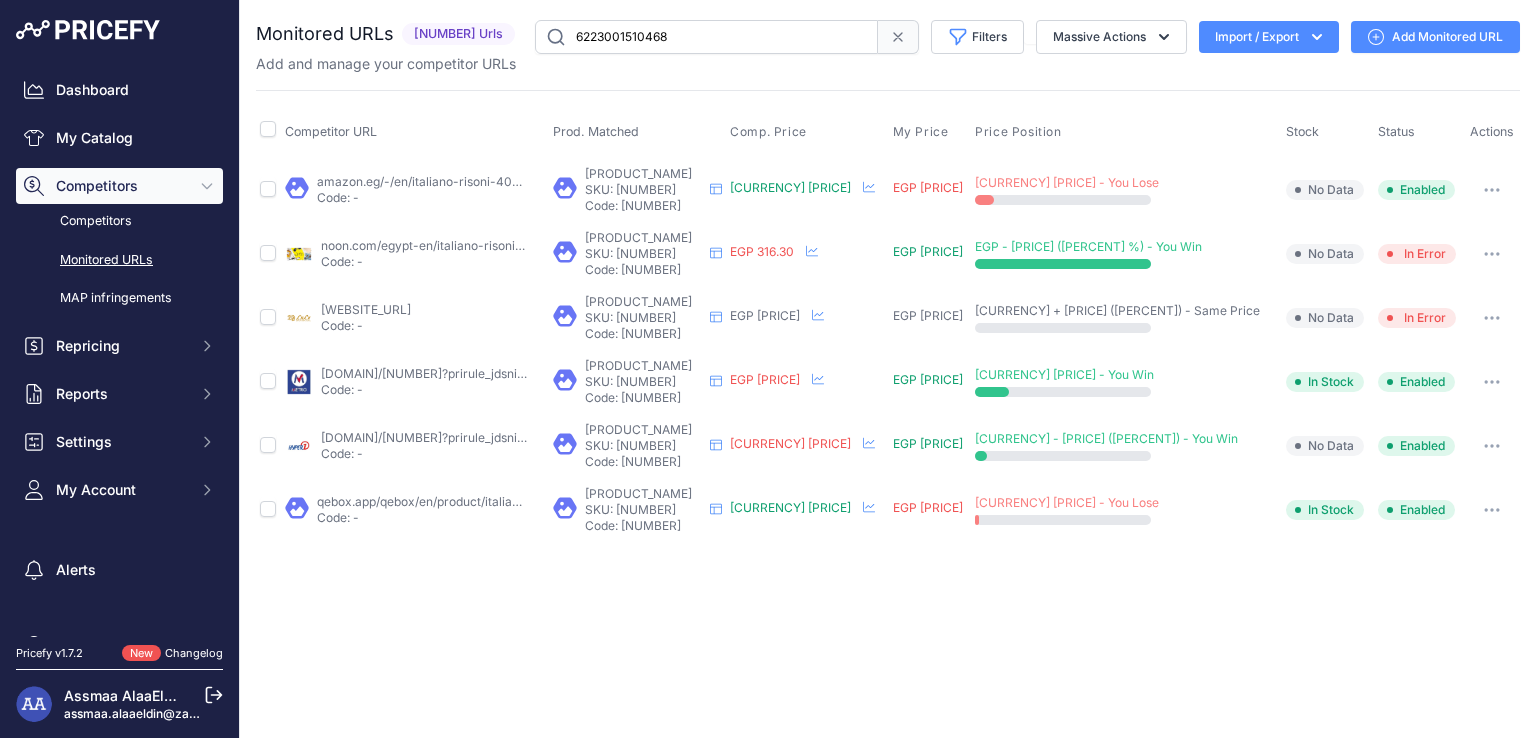 click on "noon.com/egypt-en/italiano-risoni-400grams/n29595588a/p/?prirule_jdsnikfkfjsd=7684" at bounding box center [570, 245] 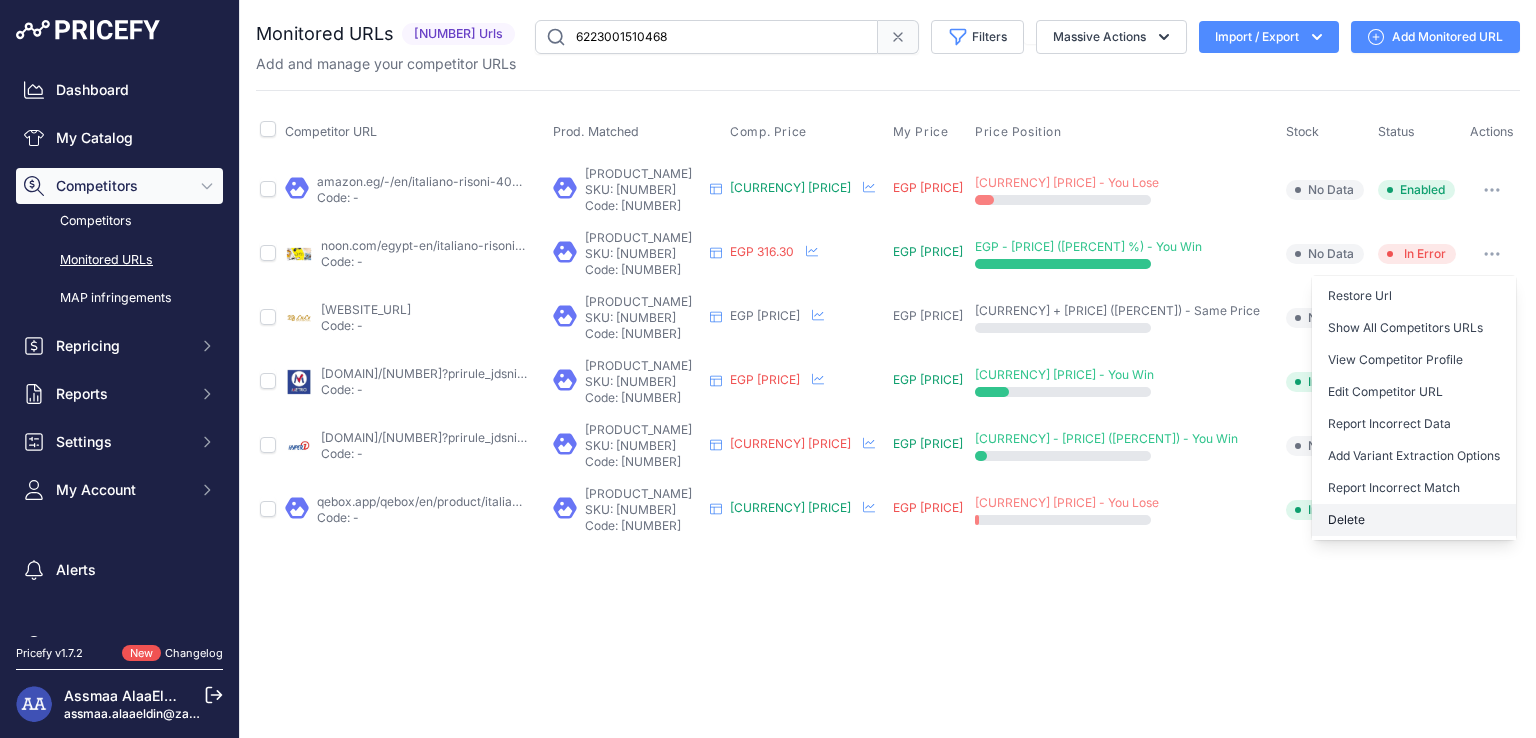 click on "Delete" at bounding box center (1414, 520) 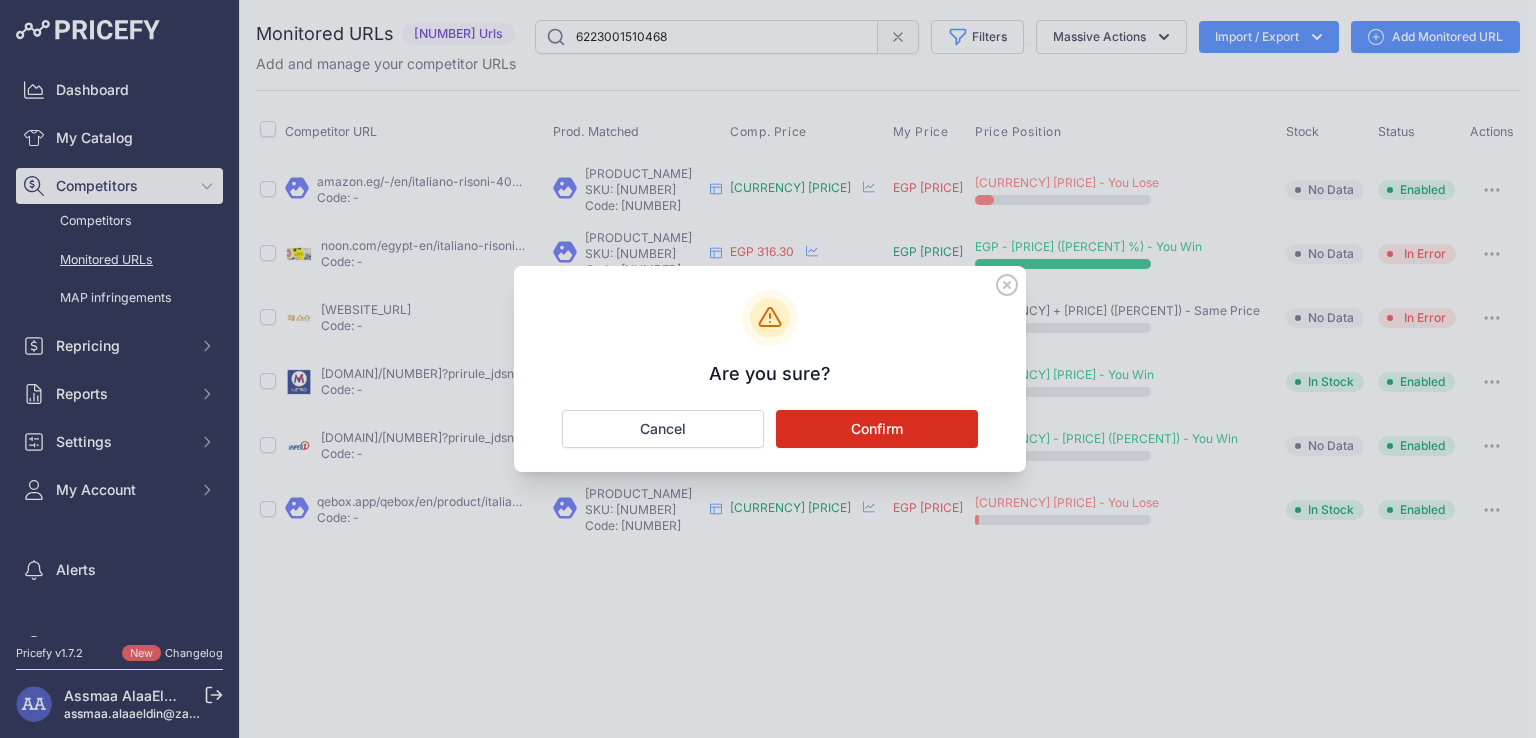 click on "Confirm" at bounding box center (877, 429) 